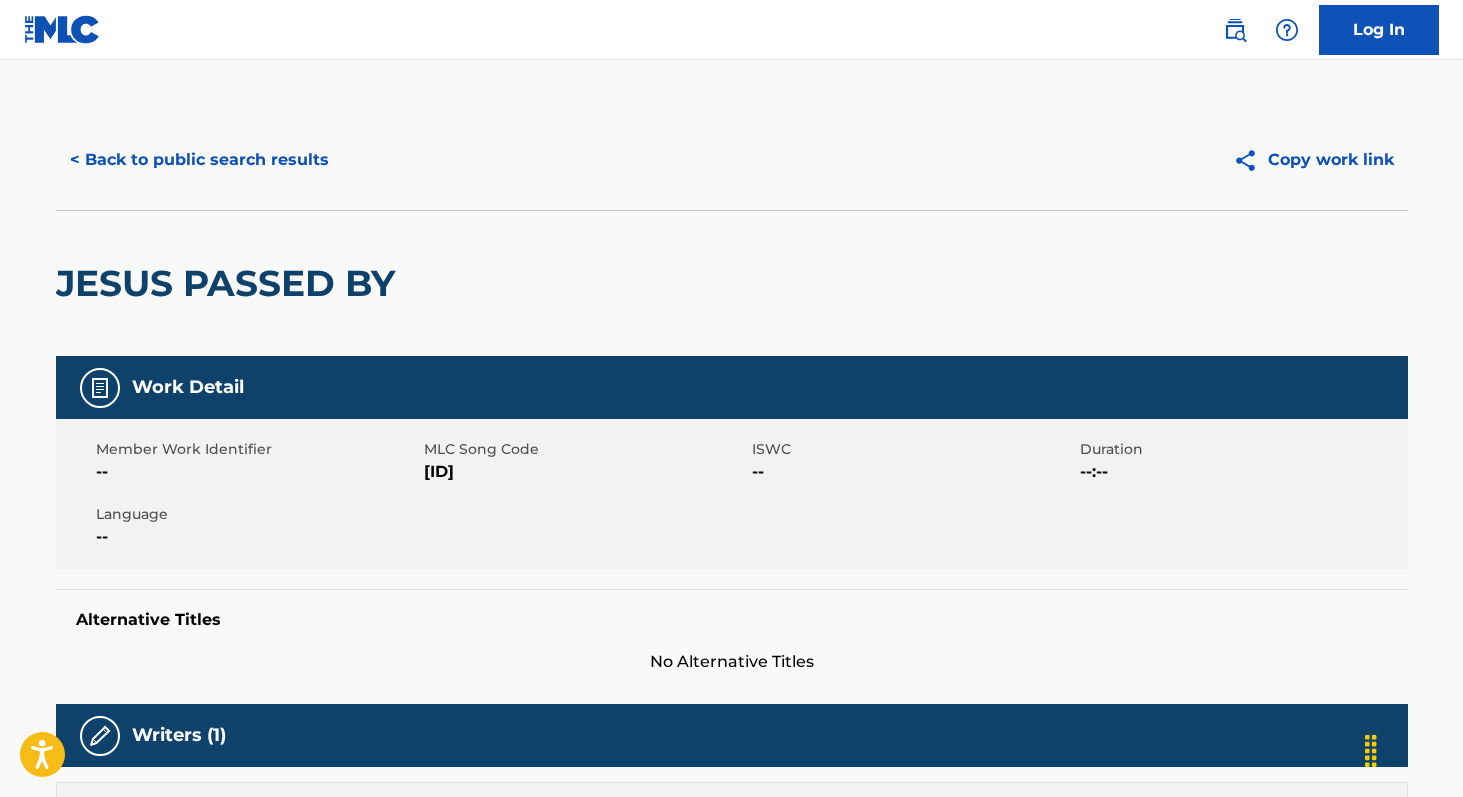 scroll, scrollTop: 0, scrollLeft: 0, axis: both 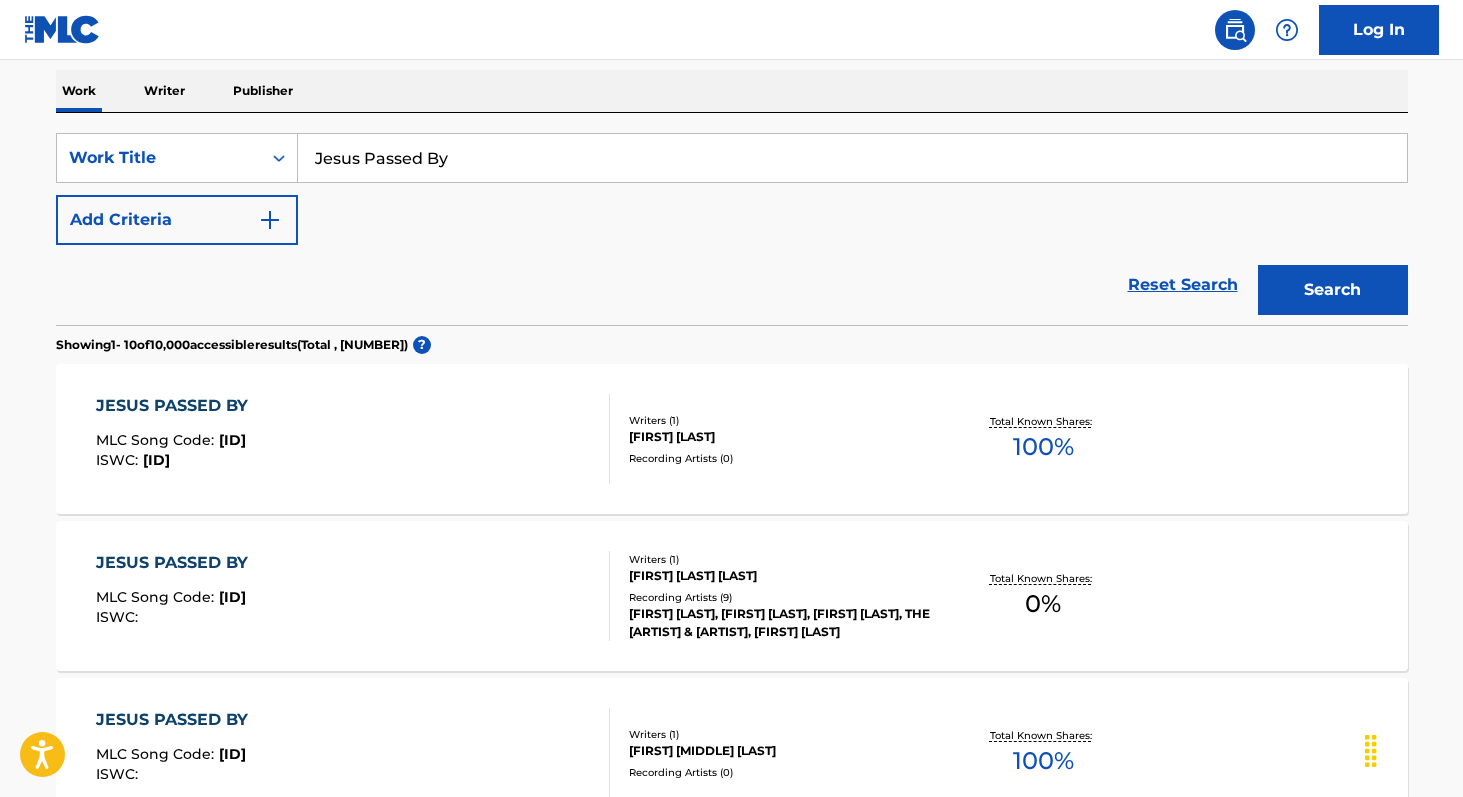 drag, startPoint x: 1159, startPoint y: 285, endPoint x: 1045, endPoint y: 271, distance: 114.85643 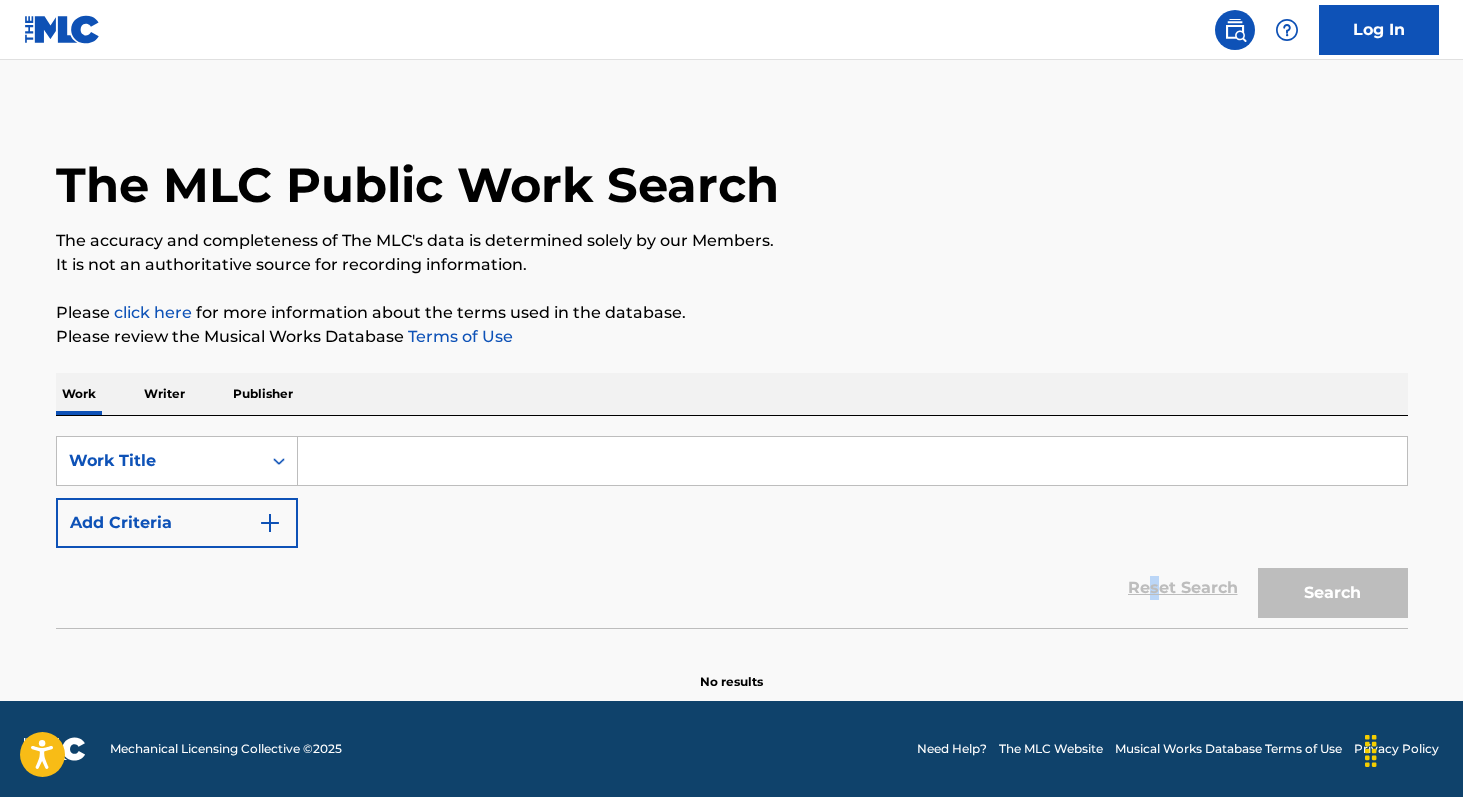 scroll, scrollTop: 0, scrollLeft: 0, axis: both 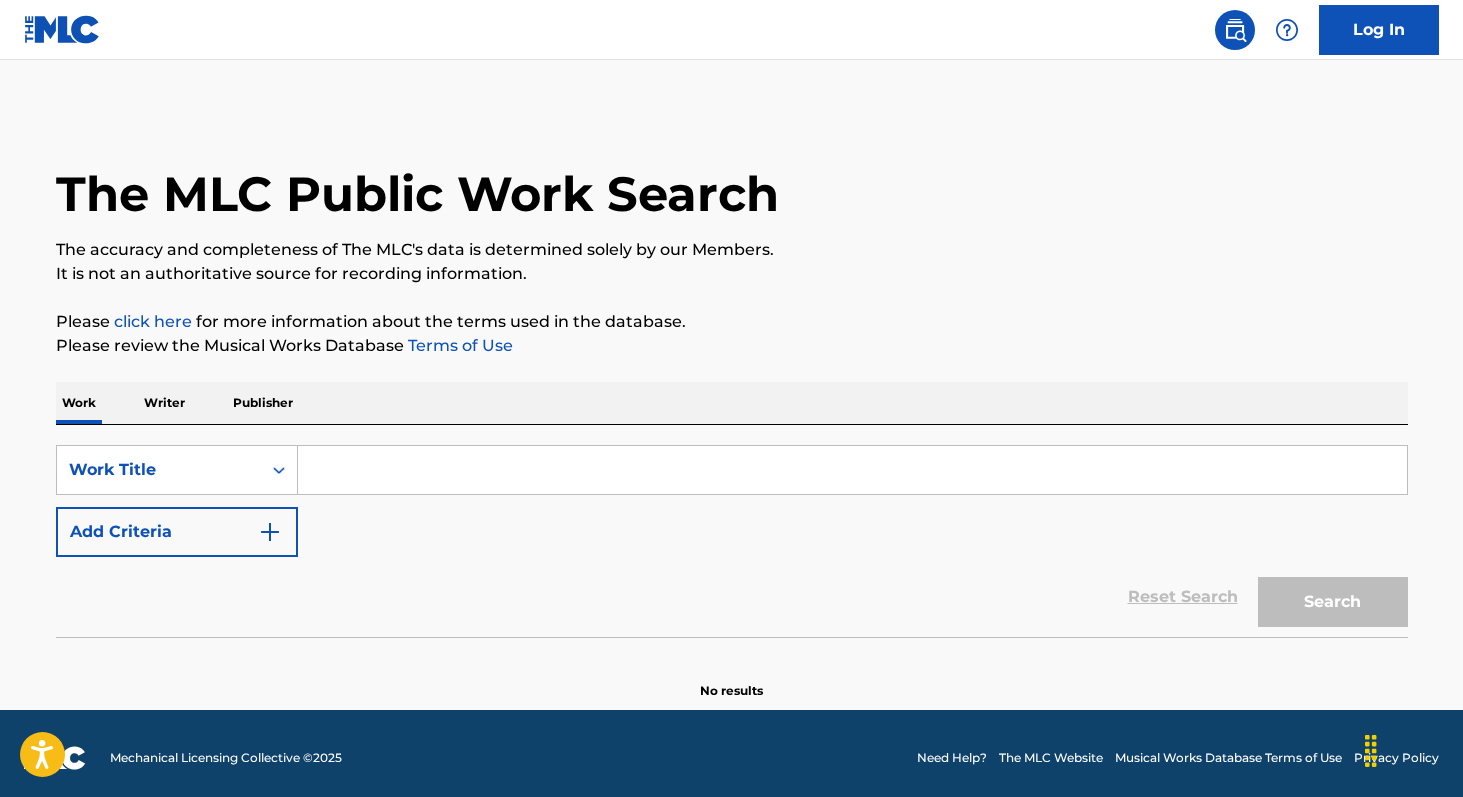 paste on "I Want To Know More About My Lord" 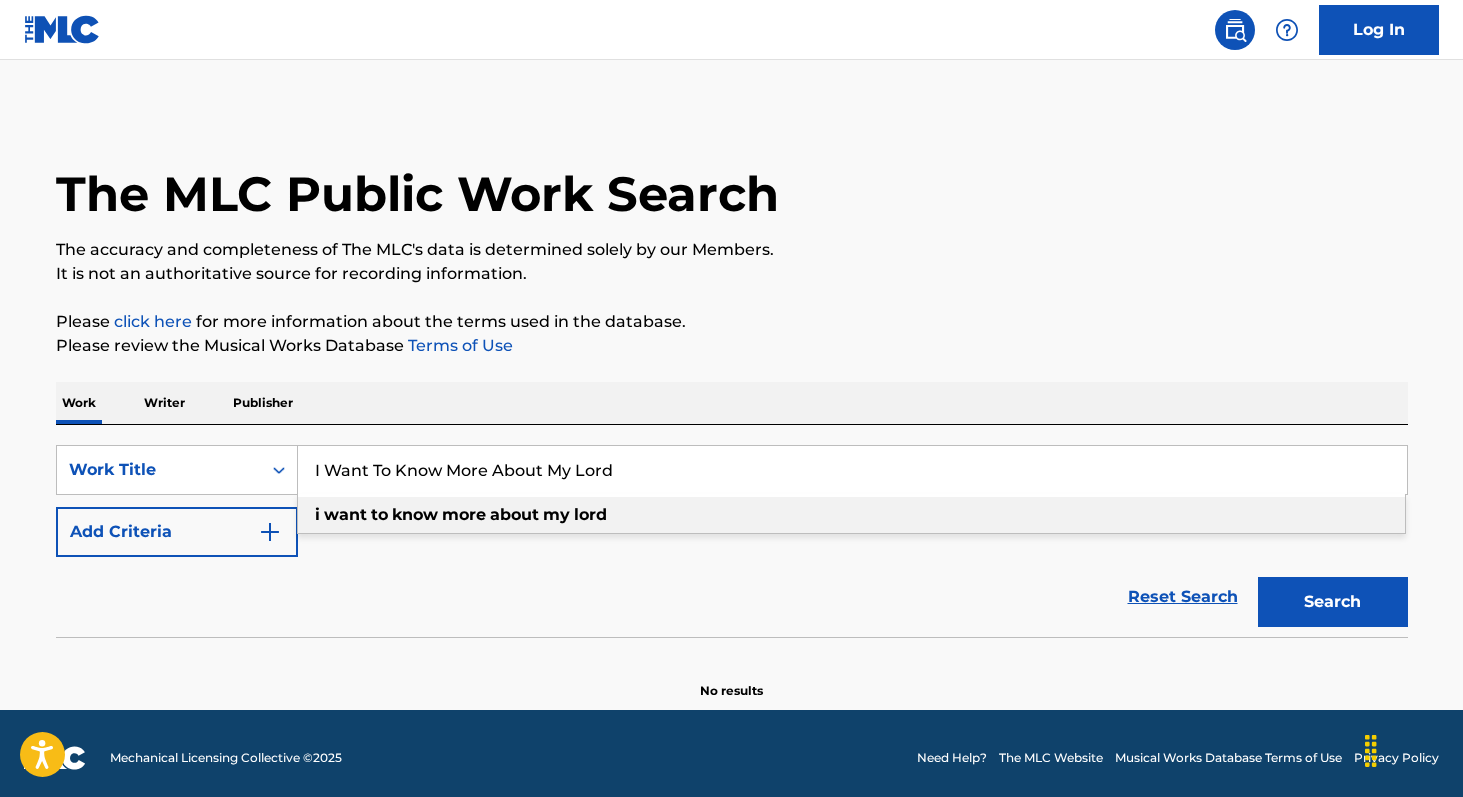 type on "I Want To Know More About My Lord" 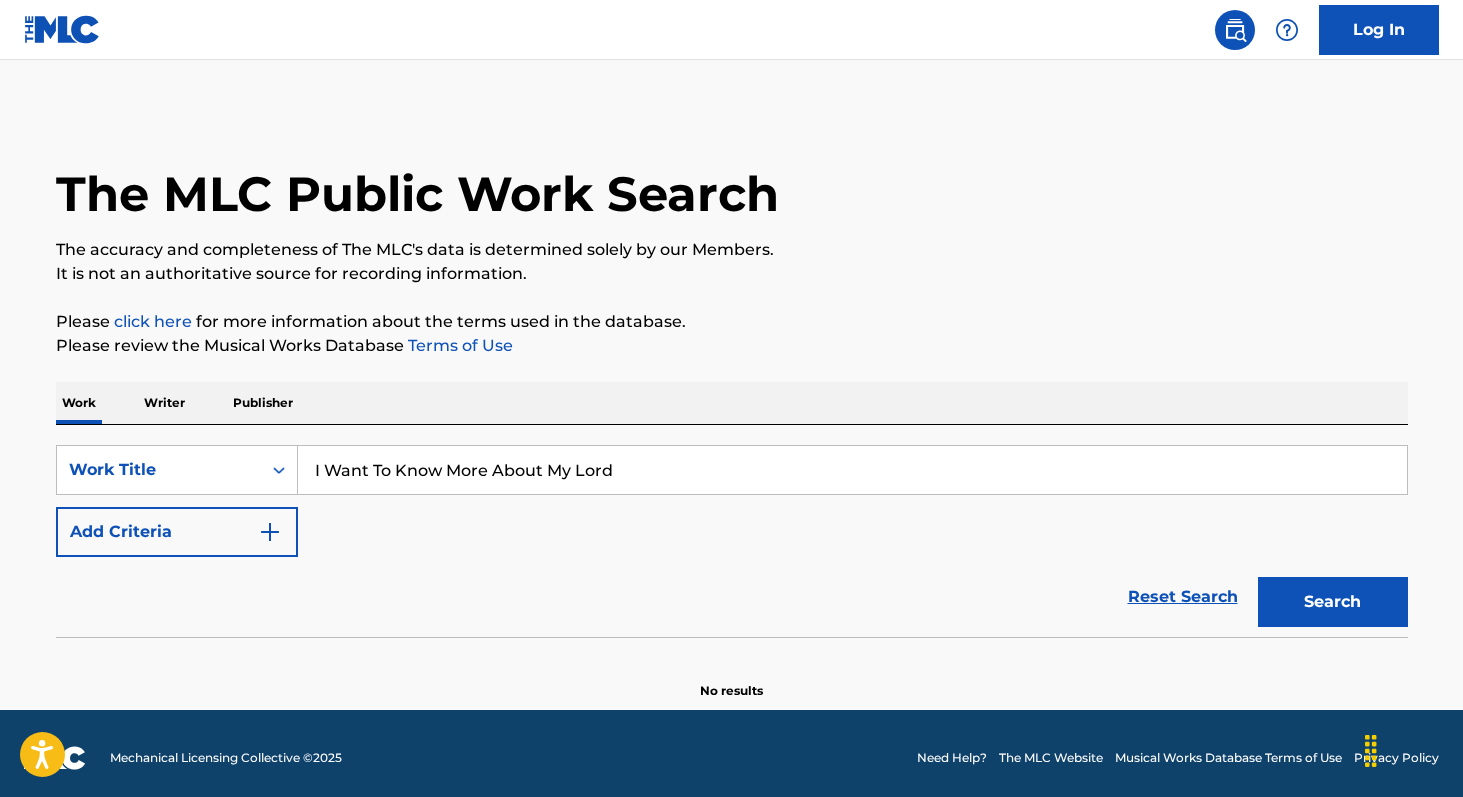 drag, startPoint x: 1290, startPoint y: 611, endPoint x: 1272, endPoint y: 612, distance: 18.027756 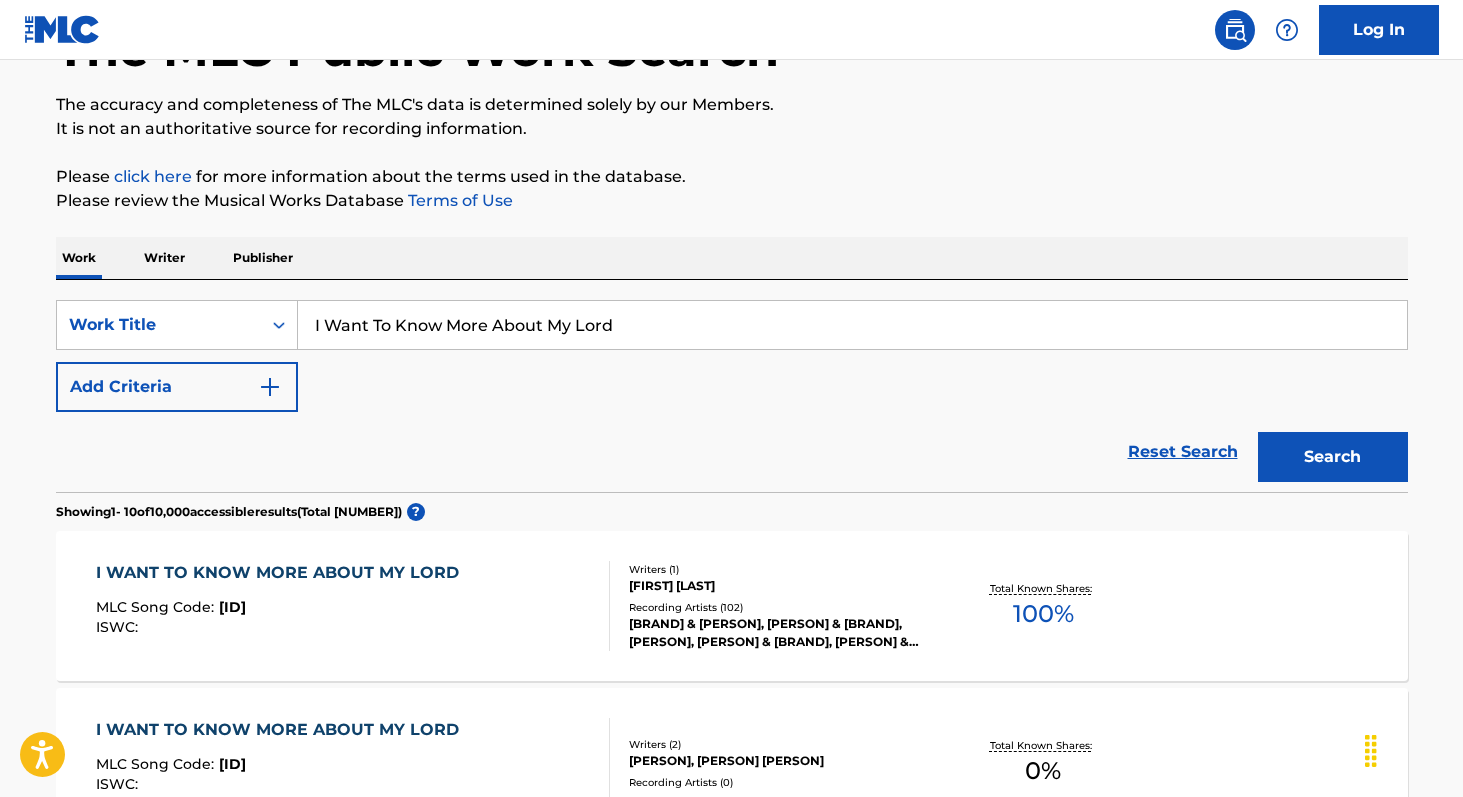 scroll, scrollTop: 156, scrollLeft: 0, axis: vertical 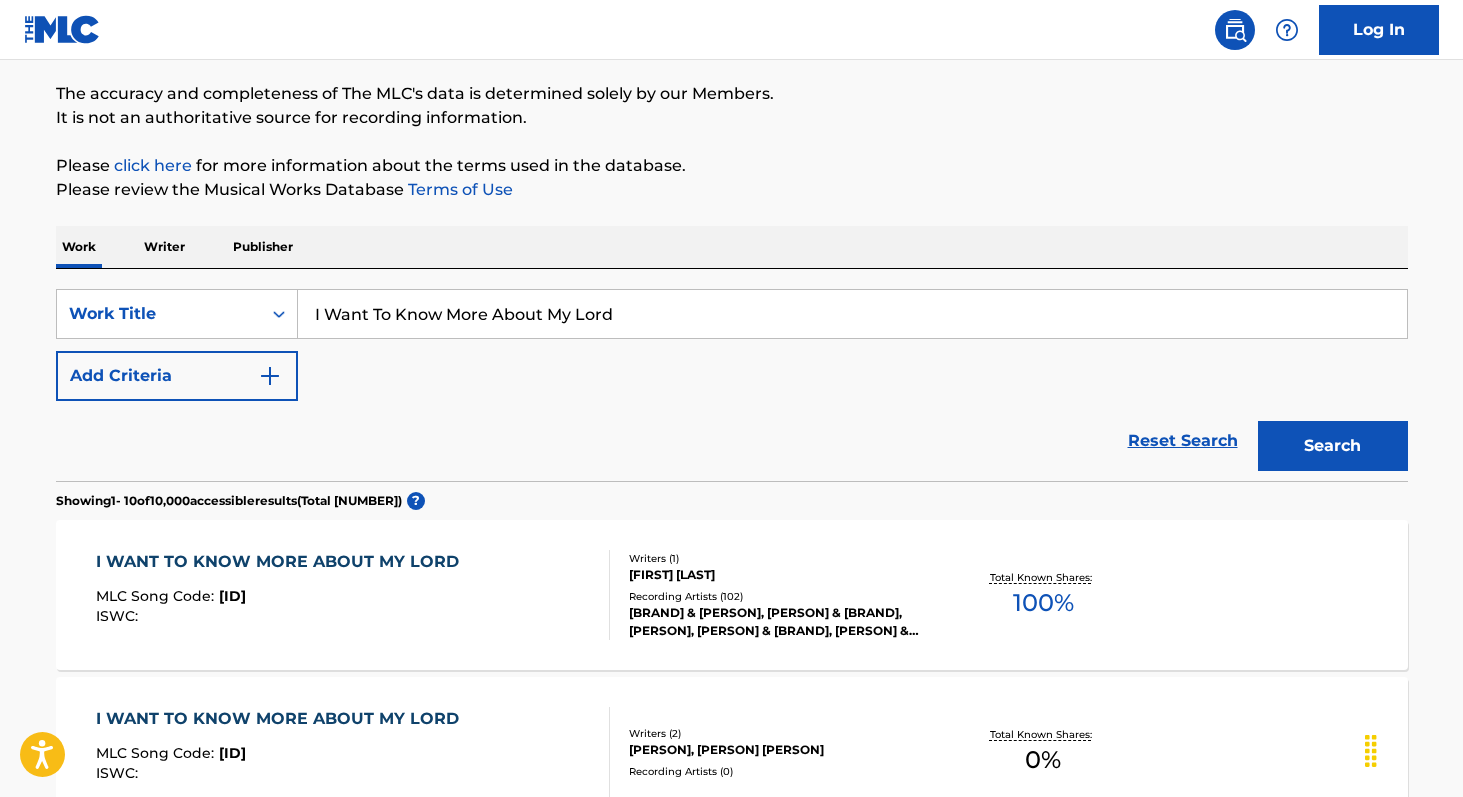 click on "MLC Song Code : [ID] ISWC : Writers ( 1 ) [FIRST] [LAST] Recording Artists ( 102 ) [PERSON] & [BRAND], [PERSON] & [BRAND], [PERSON], [PERSON] & [BRAND], [PERSON] & [BRAND], [BRAND] Total Known Shares: 100 %" at bounding box center (353, 595) 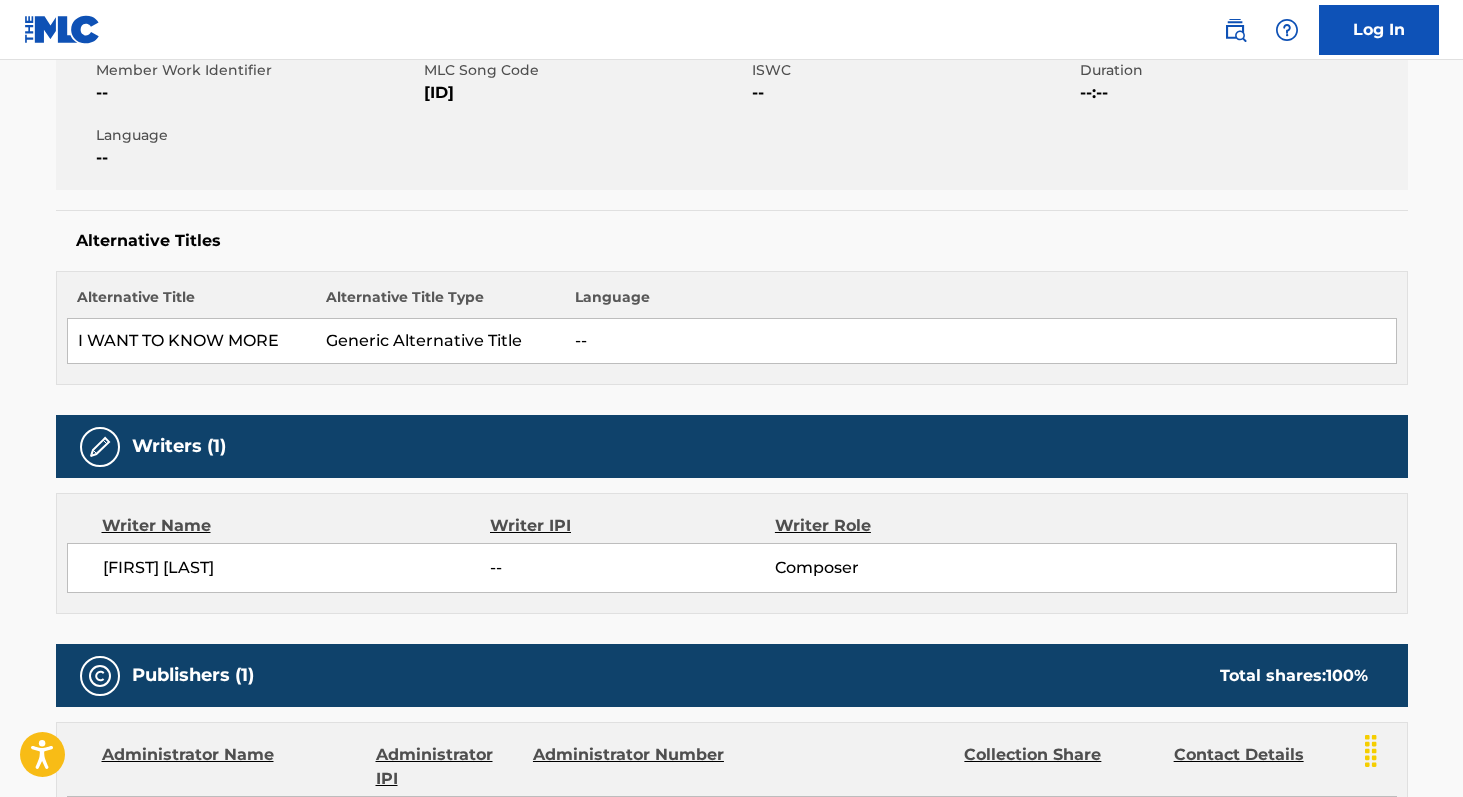 scroll, scrollTop: 0, scrollLeft: 0, axis: both 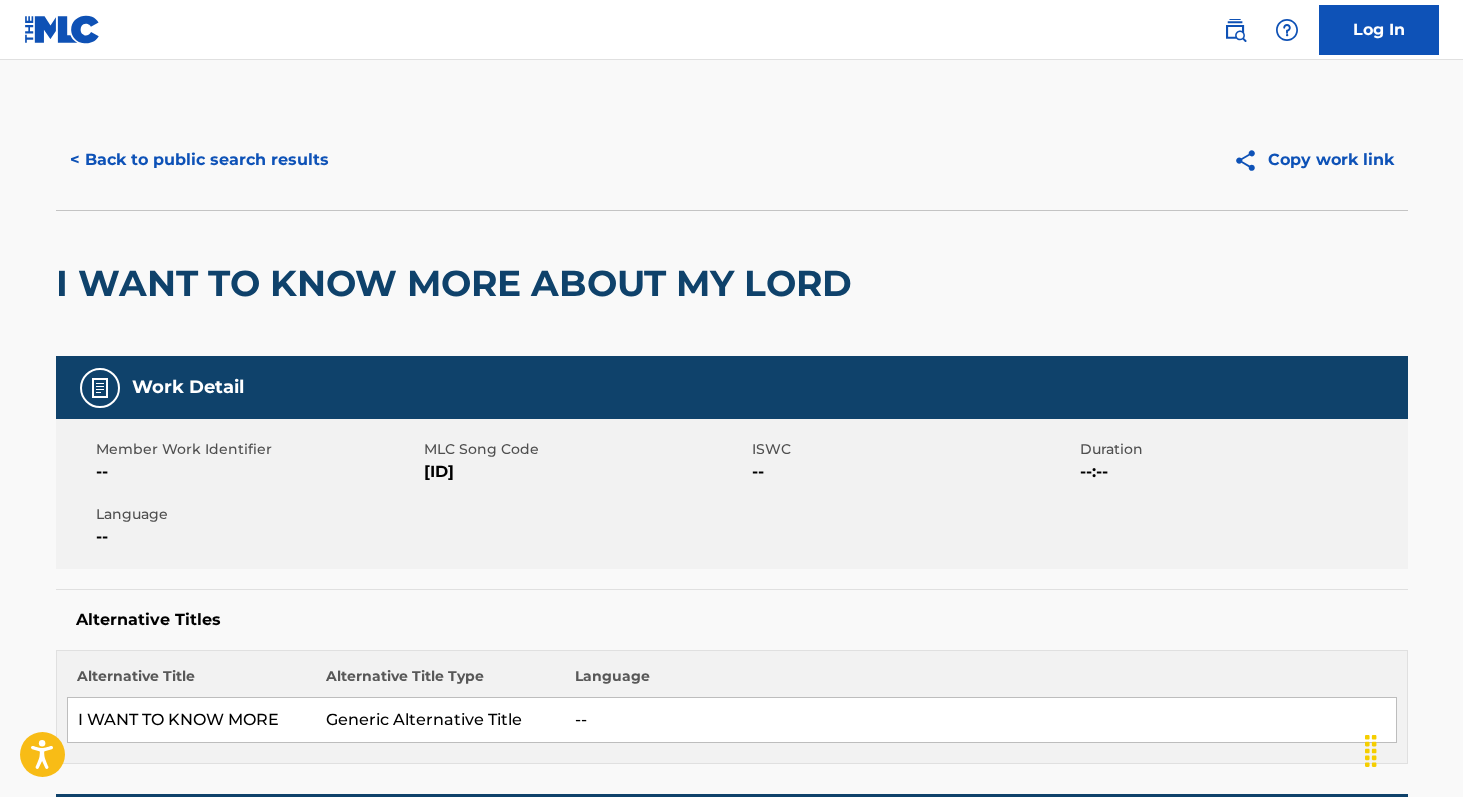 click on "[ID]" at bounding box center (585, 472) 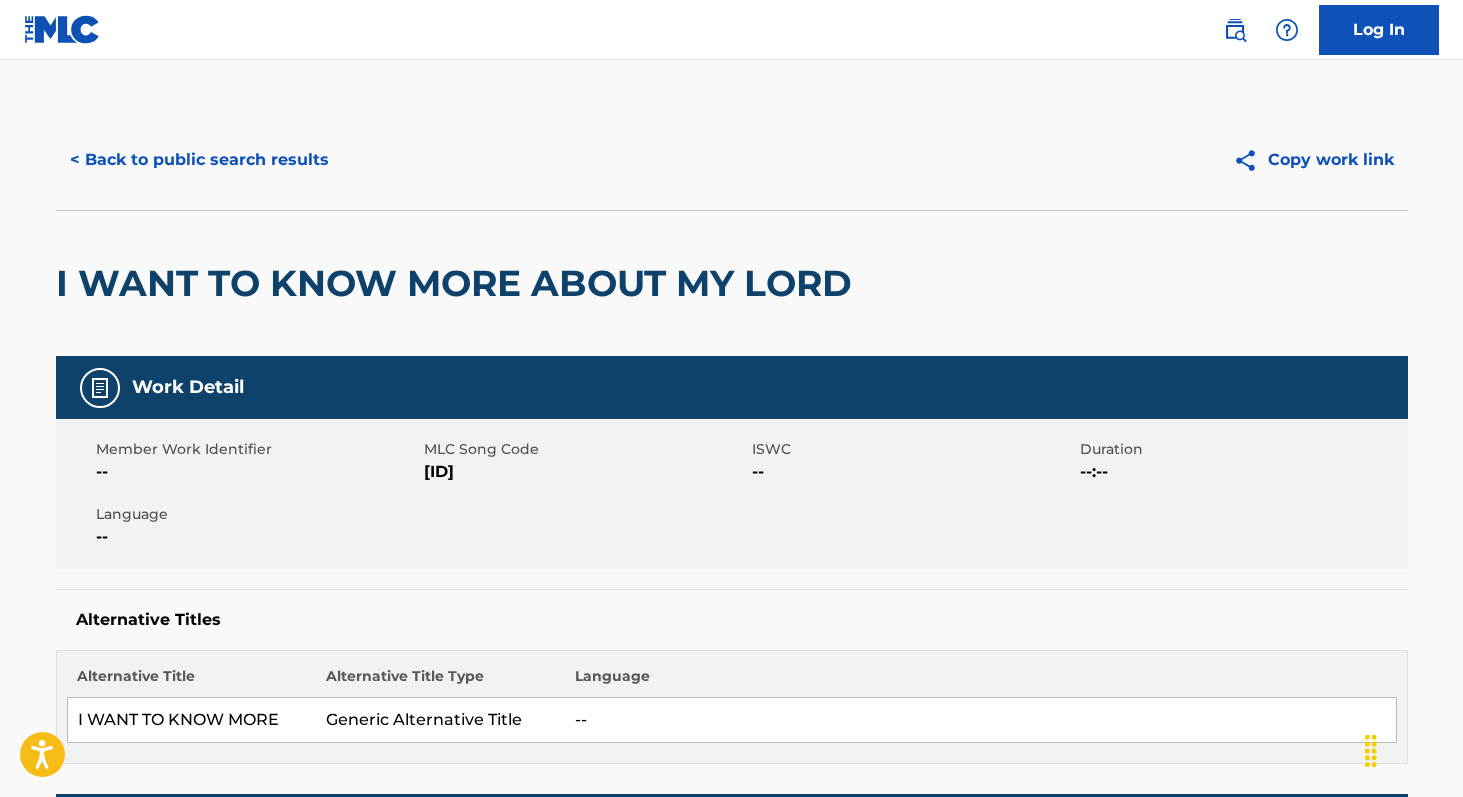 copy on "[ID]" 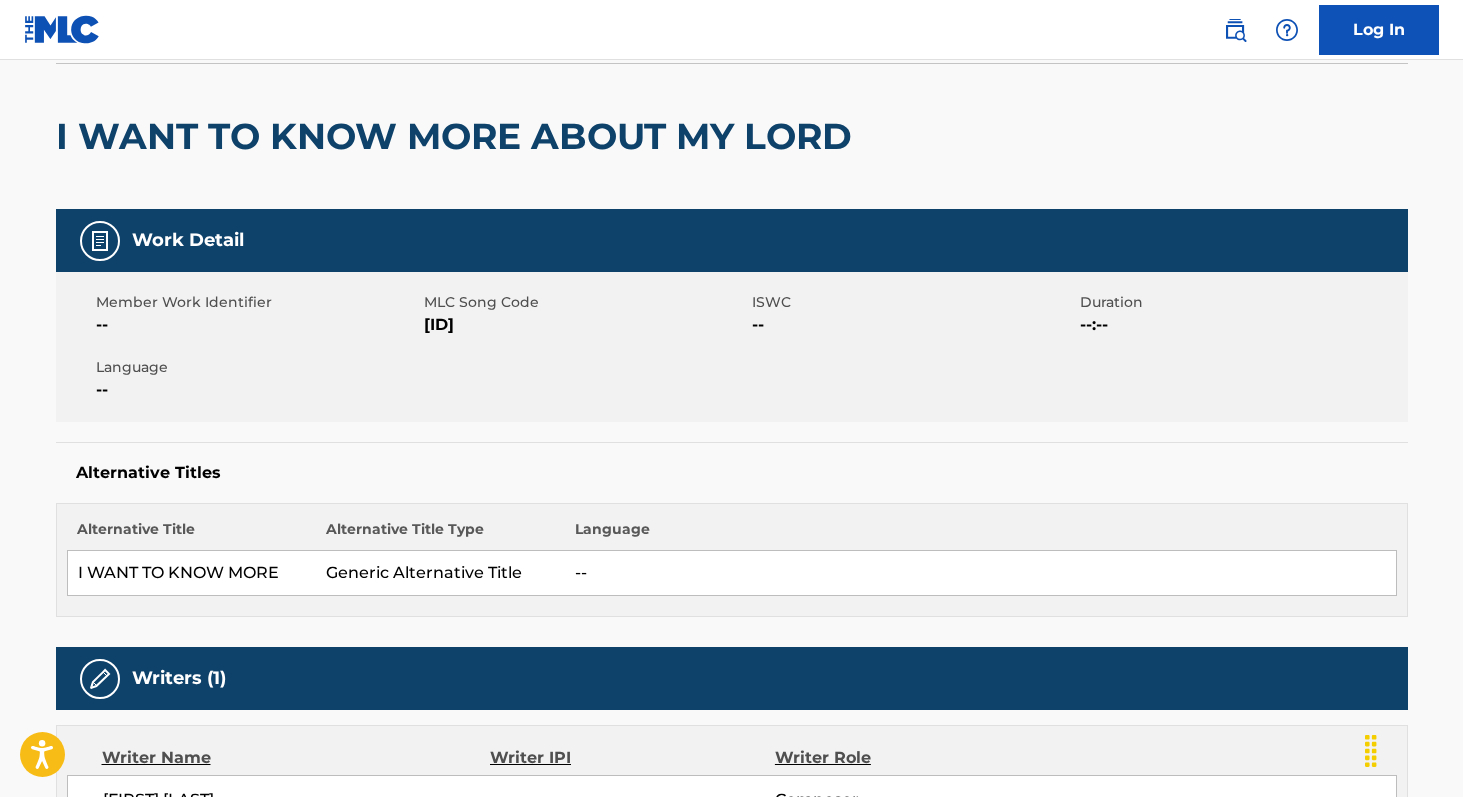 scroll, scrollTop: 0, scrollLeft: 0, axis: both 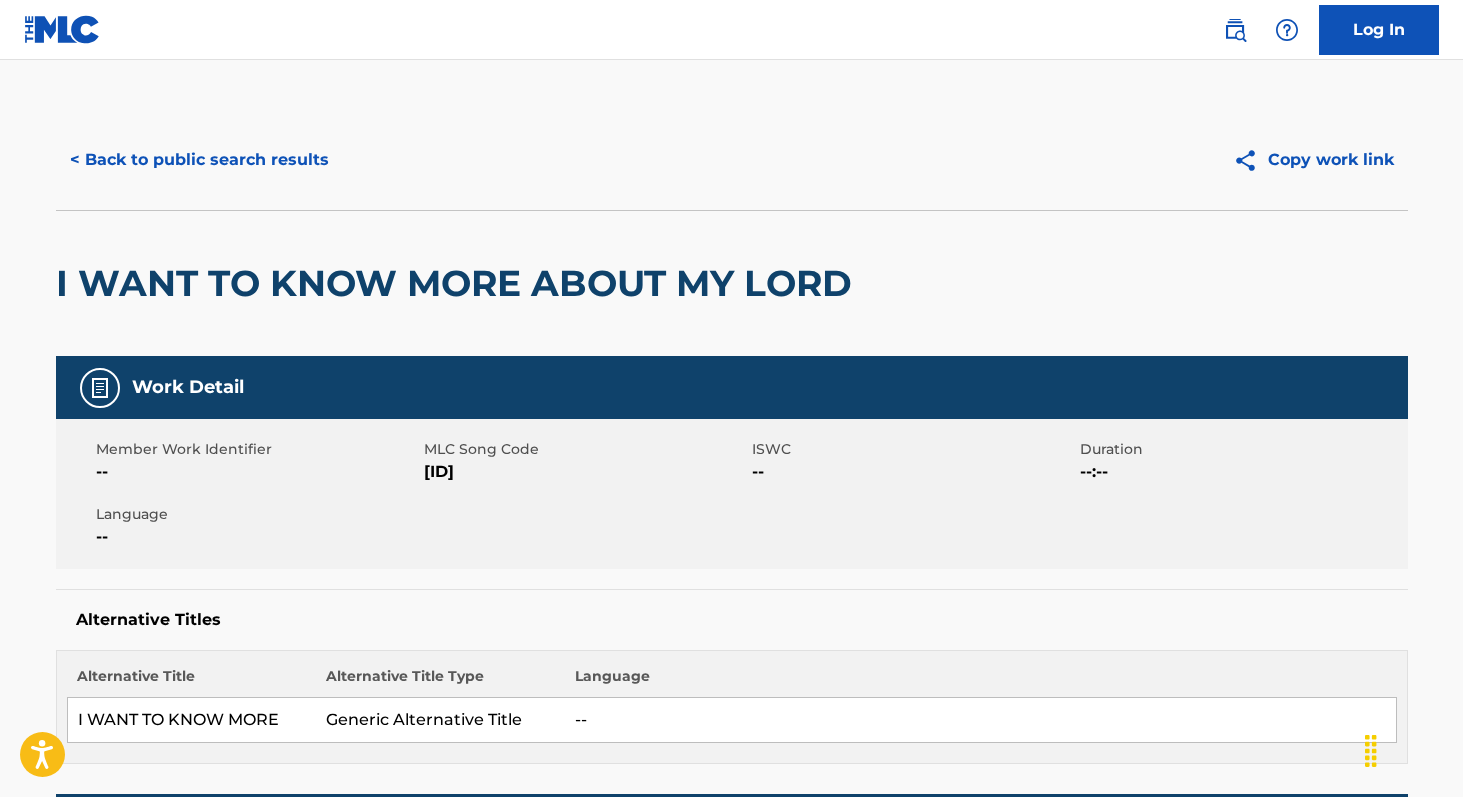 click on "< Back to public search results" at bounding box center (199, 160) 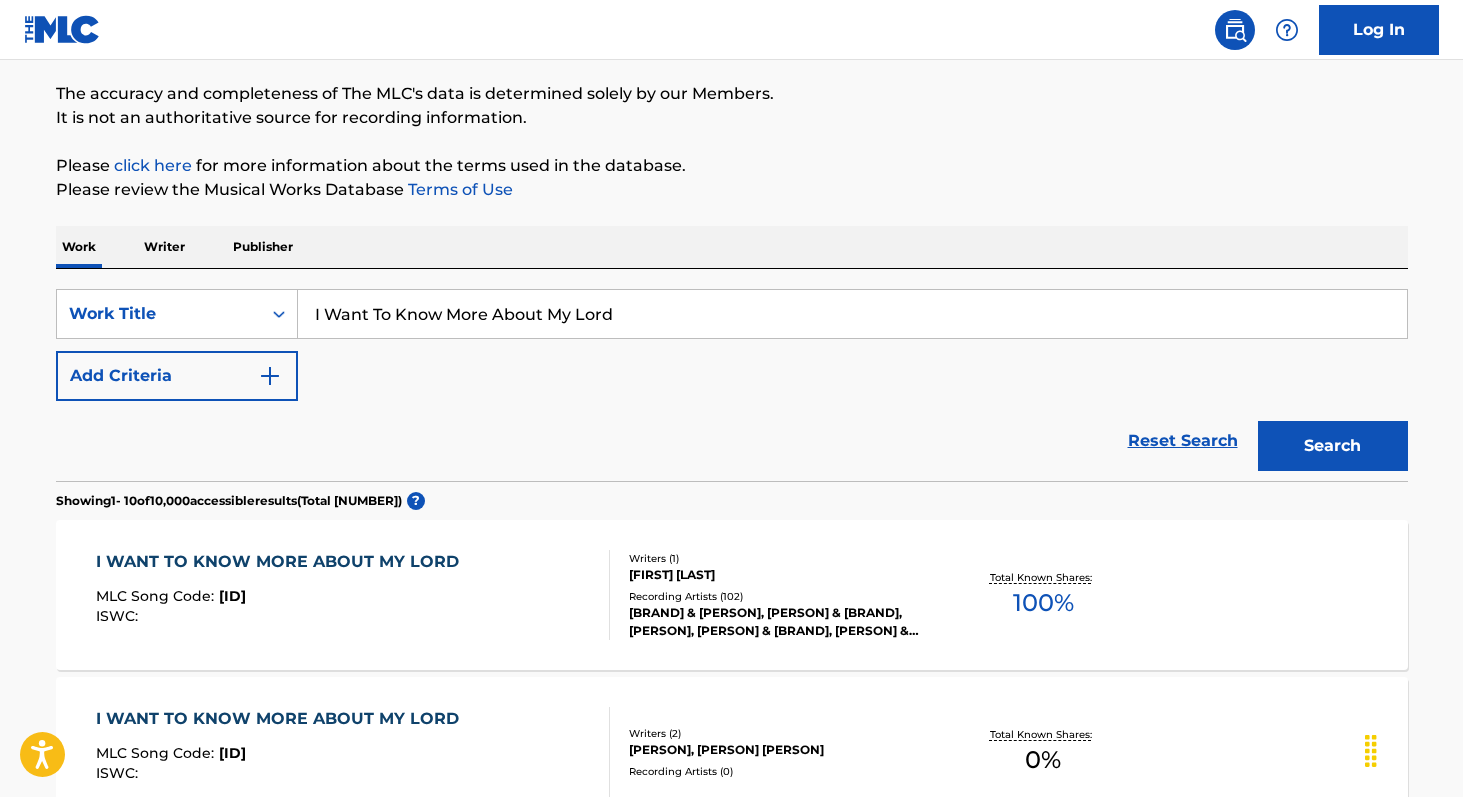 drag, startPoint x: 1157, startPoint y: 437, endPoint x: 1136, endPoint y: 426, distance: 23.70654 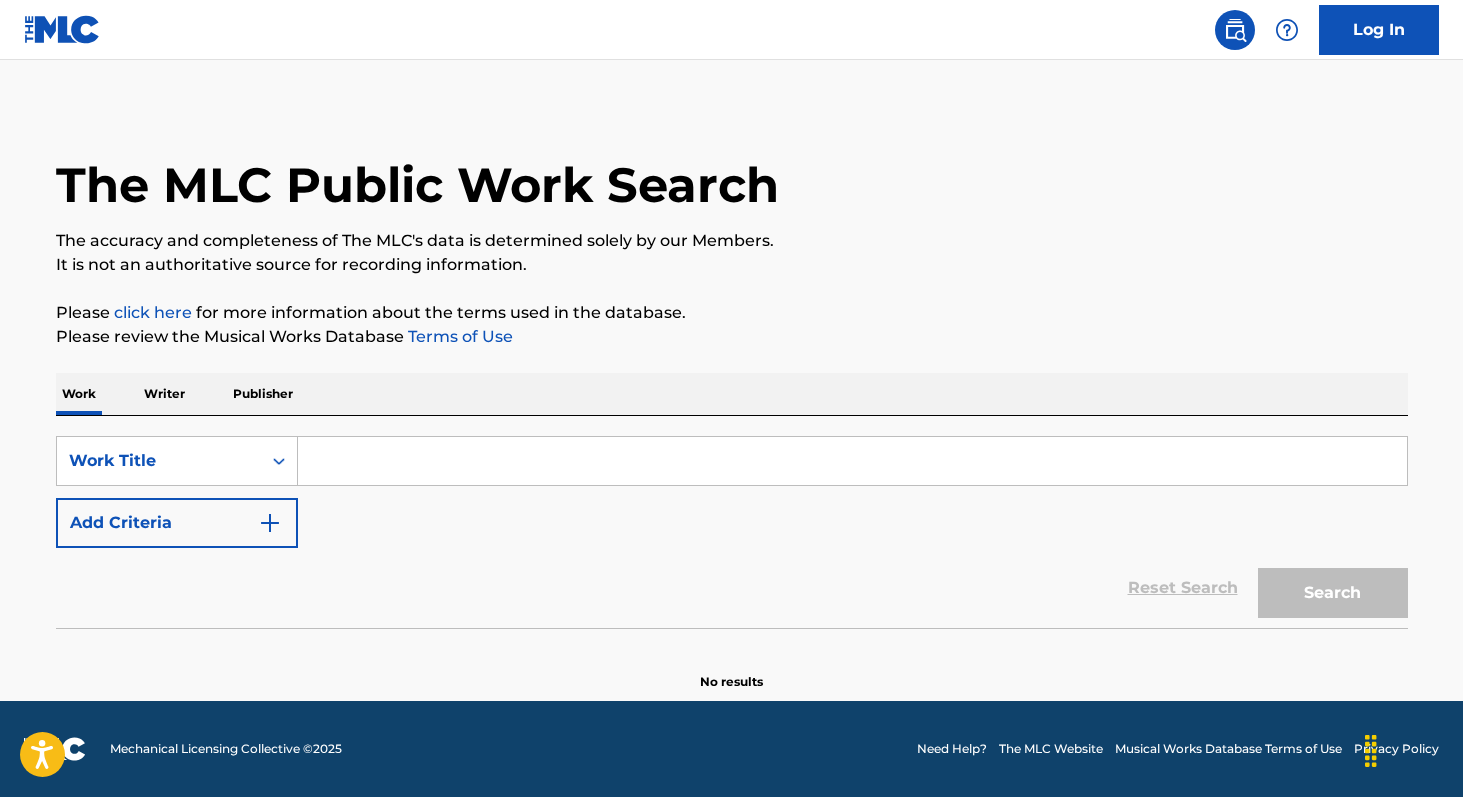 scroll, scrollTop: 0, scrollLeft: 0, axis: both 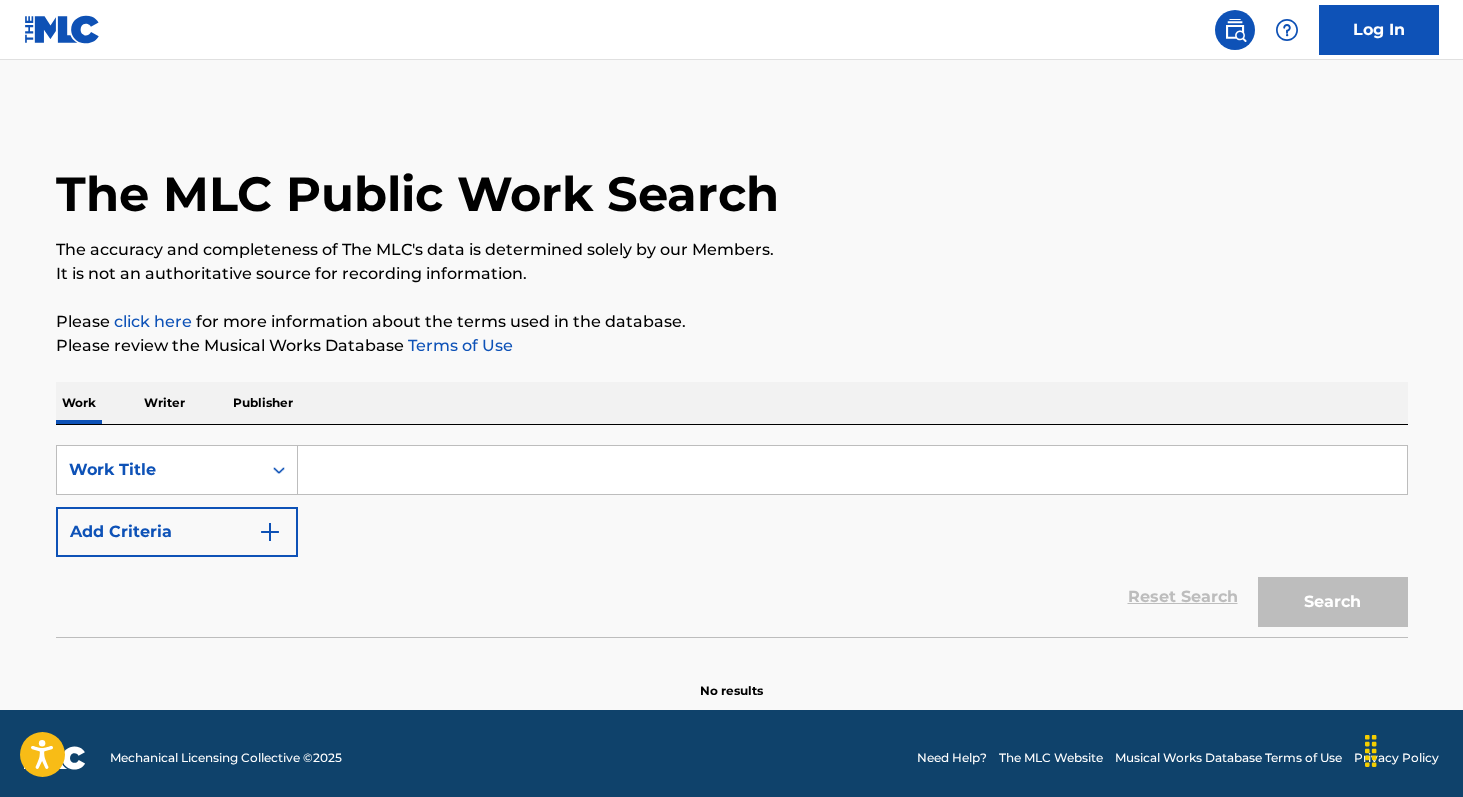 paste on "Help Me Lord To Stand" 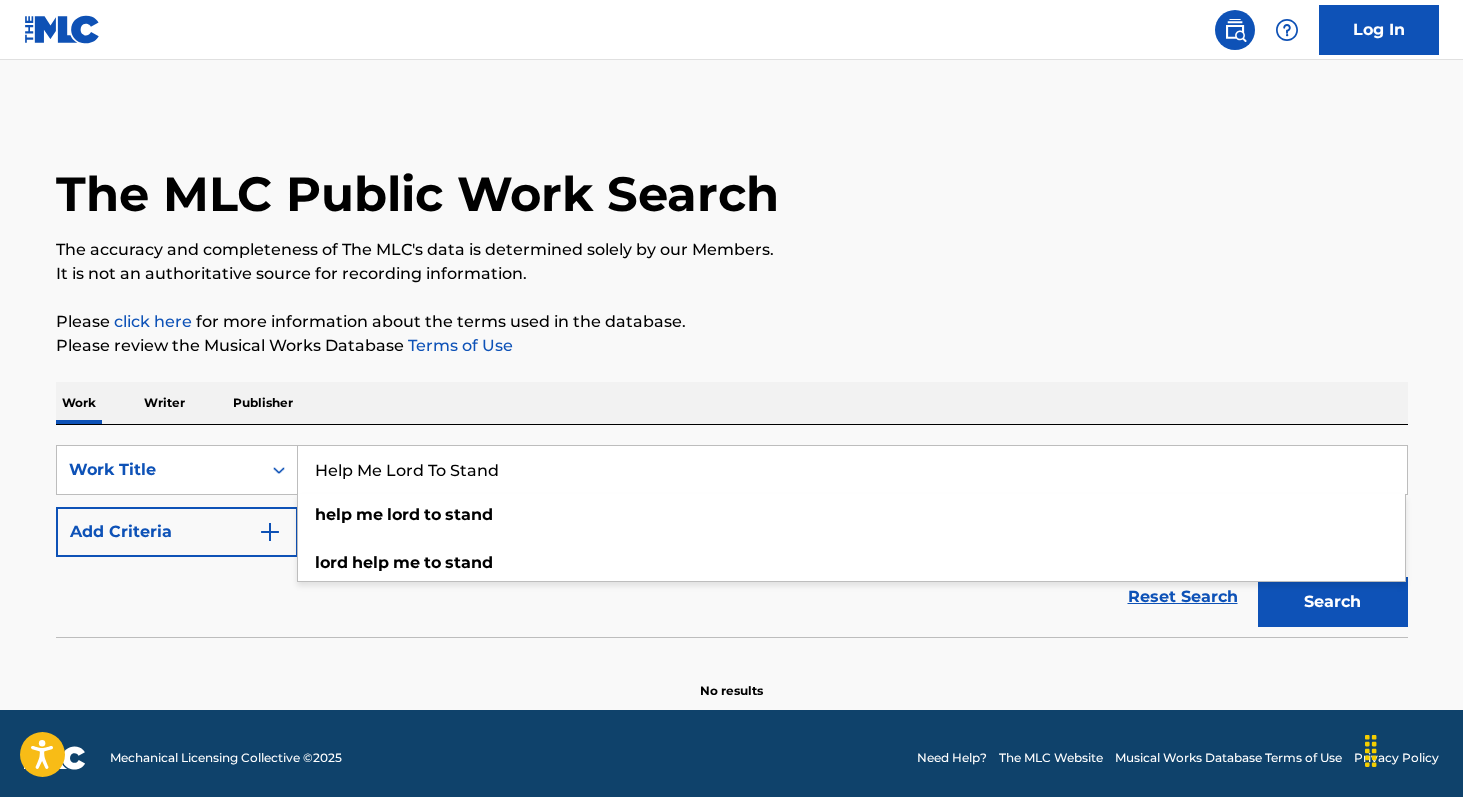 type on "Help Me Lord To Stand" 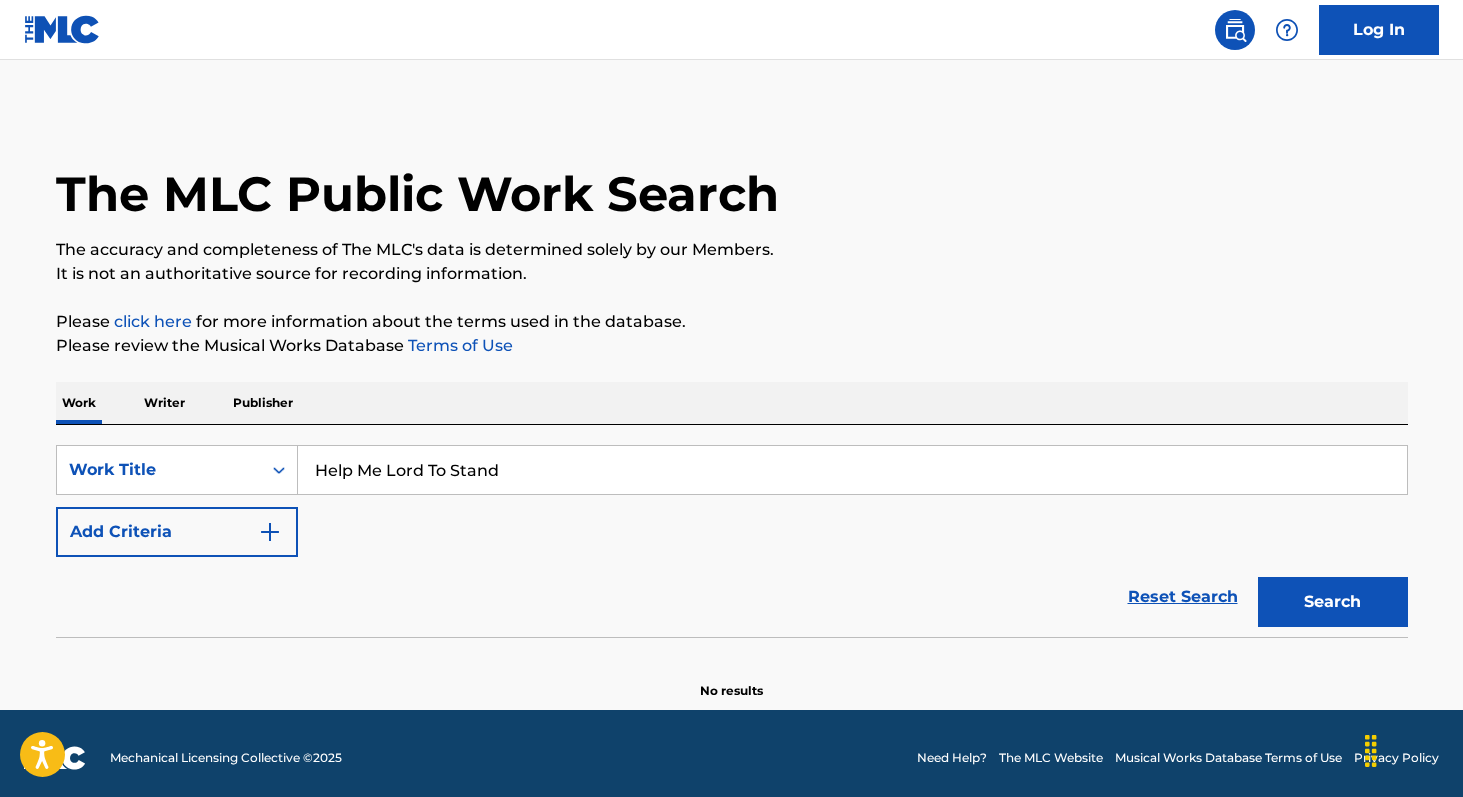 click on "Search" at bounding box center [1333, 602] 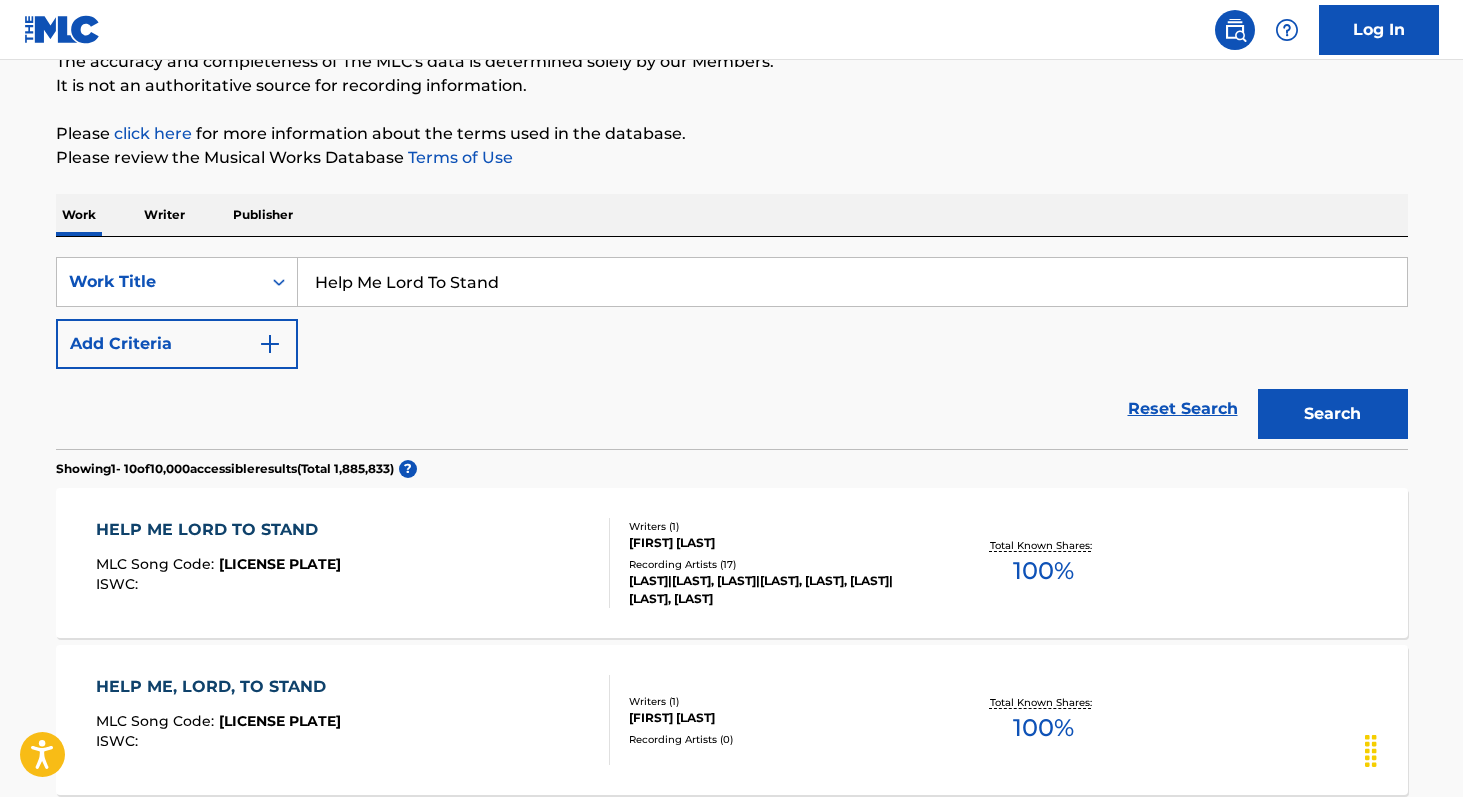 scroll, scrollTop: 201, scrollLeft: 0, axis: vertical 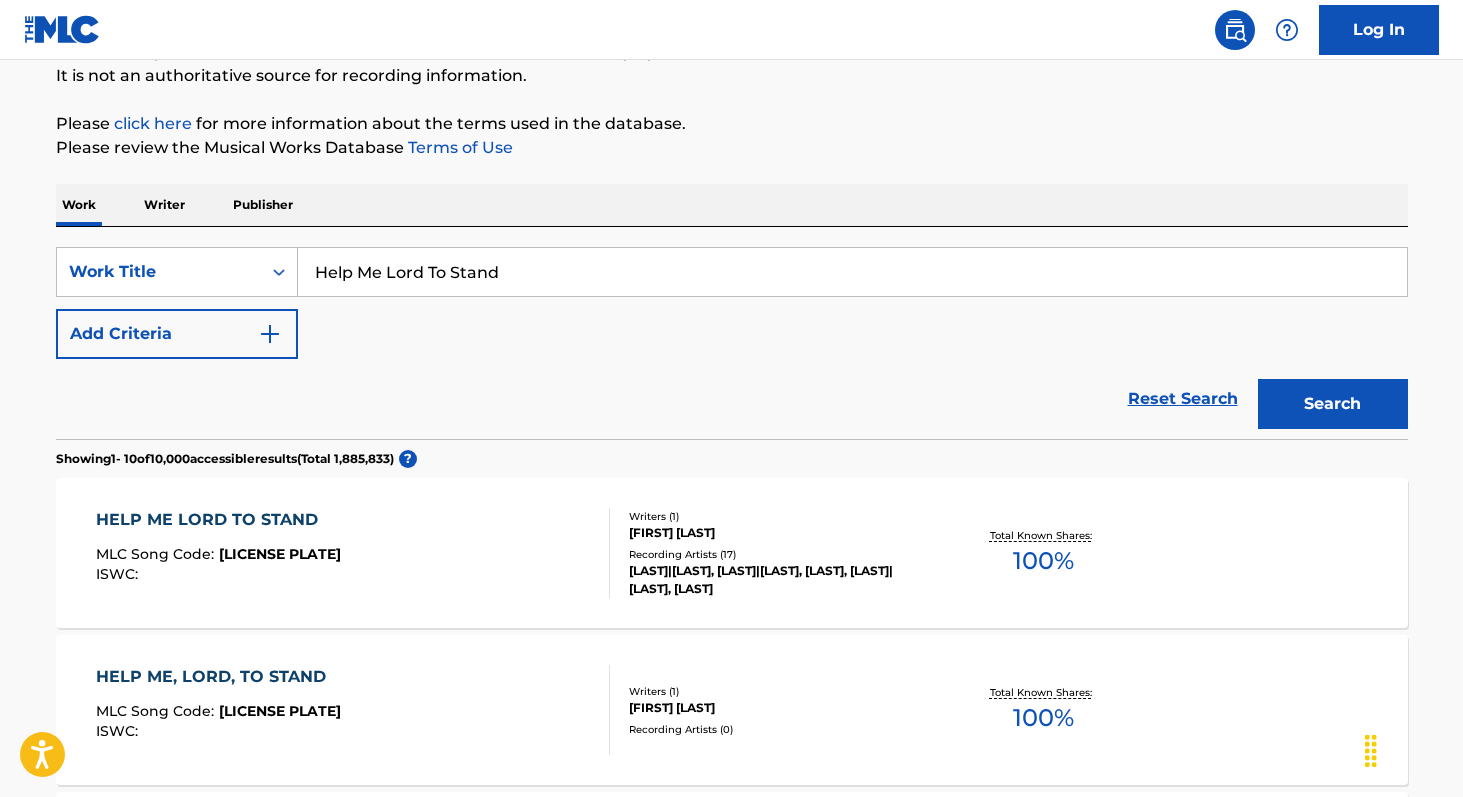 click on "HELP ME LORD TO STAND MLC Song Code : [LICENSE PLATE] ISWC :" at bounding box center [353, 553] 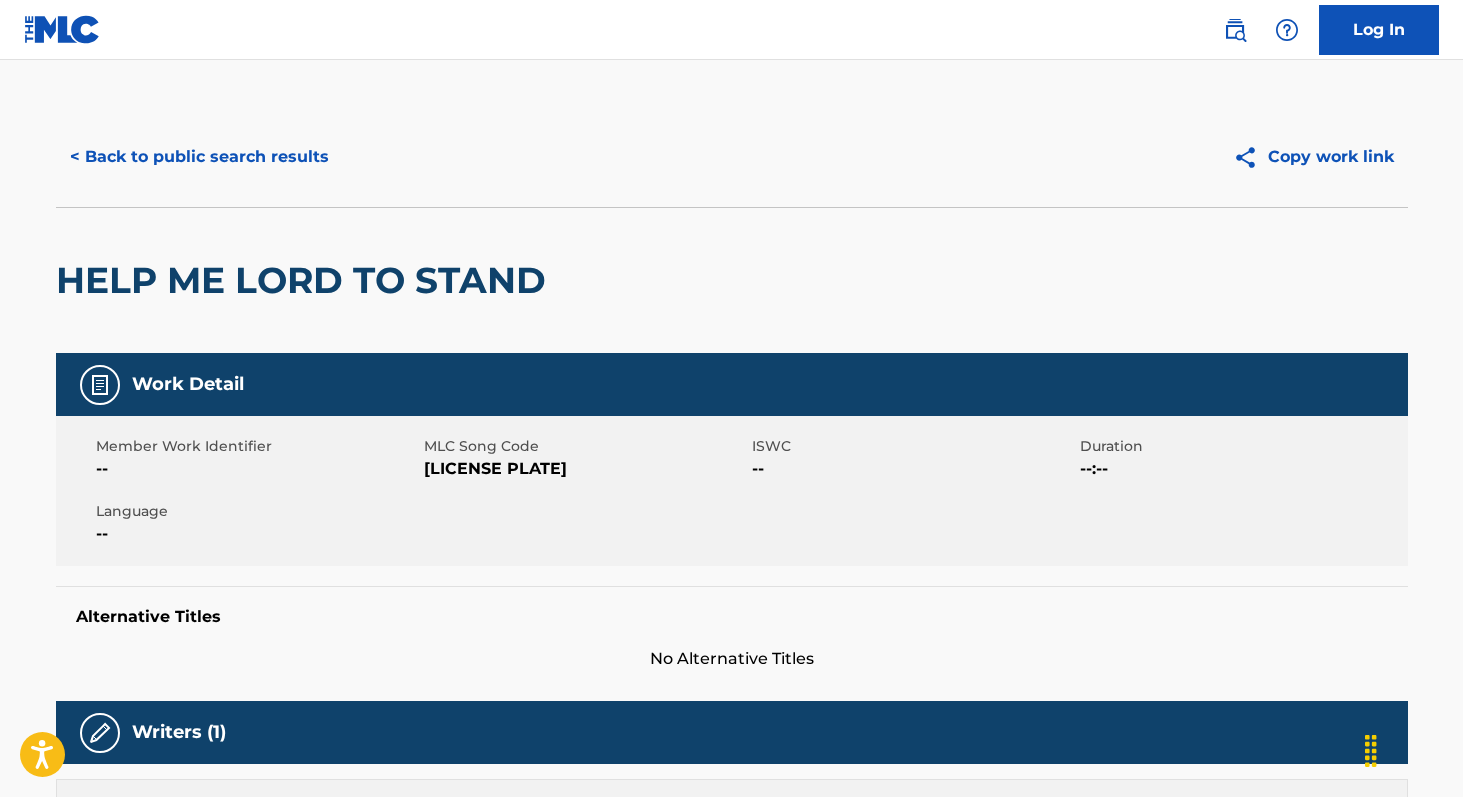 click on "[LICENSE PLATE]" at bounding box center (585, 469) 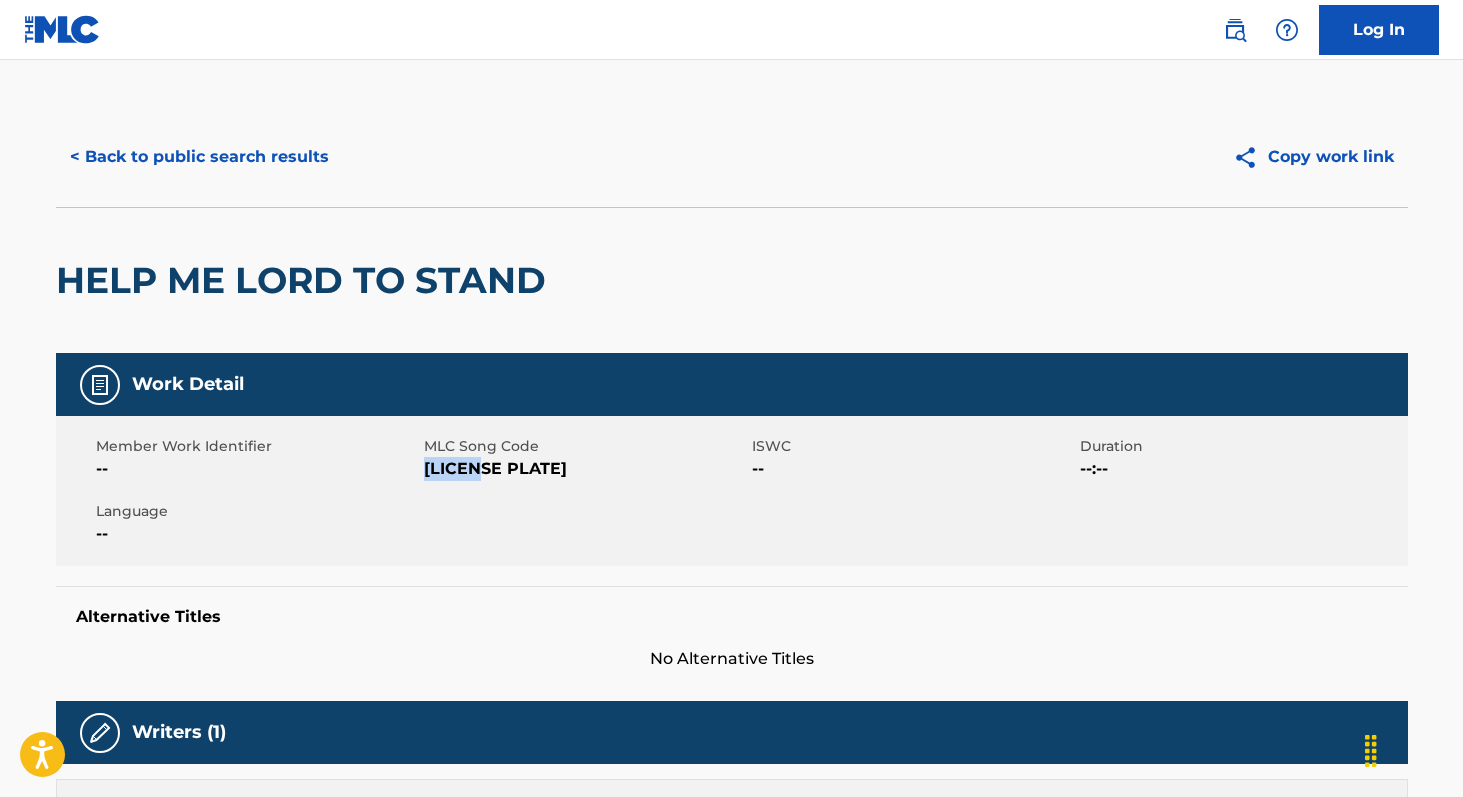 click on "[LICENSE PLATE]" at bounding box center (585, 469) 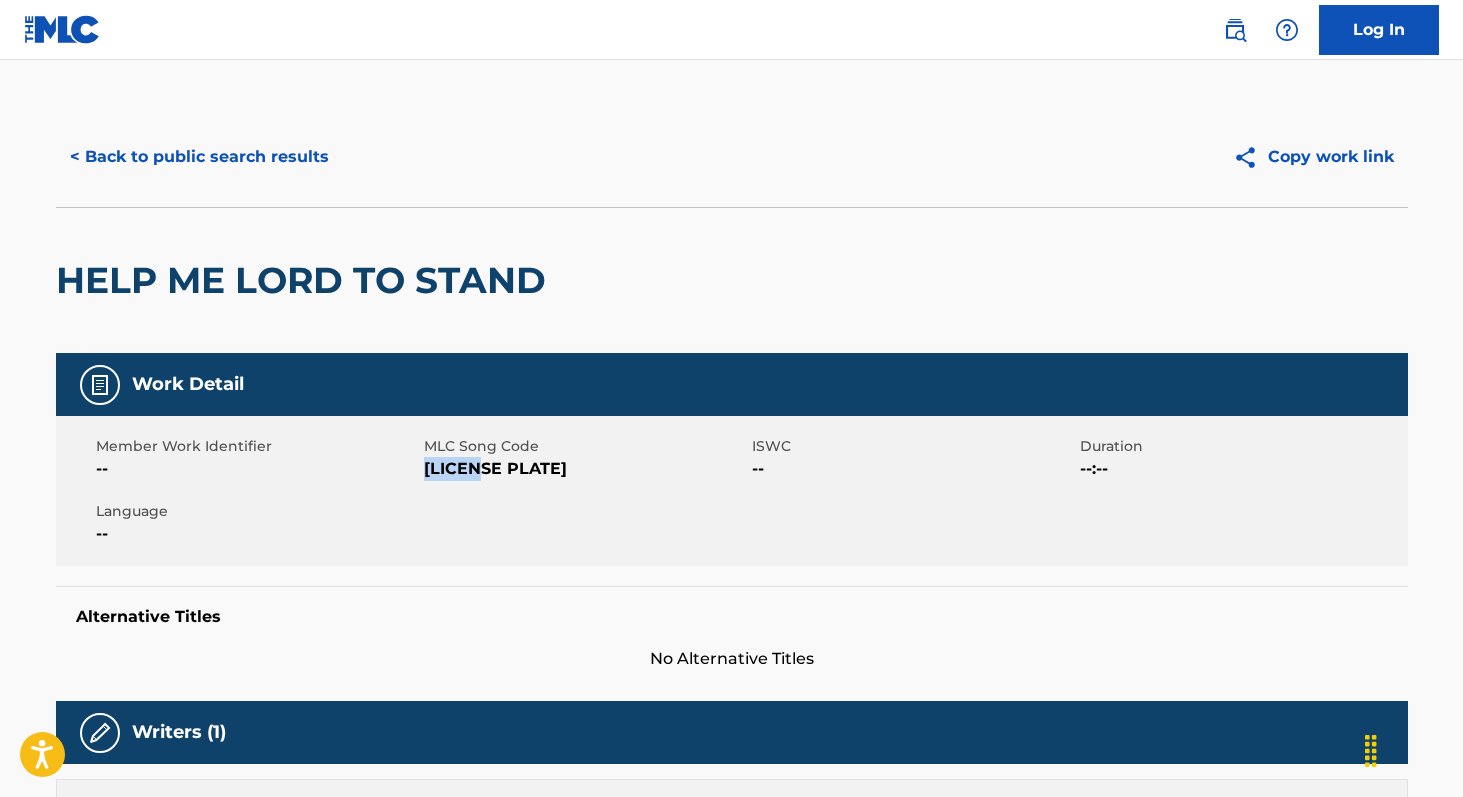 click on "< Back to public search results" at bounding box center [199, 157] 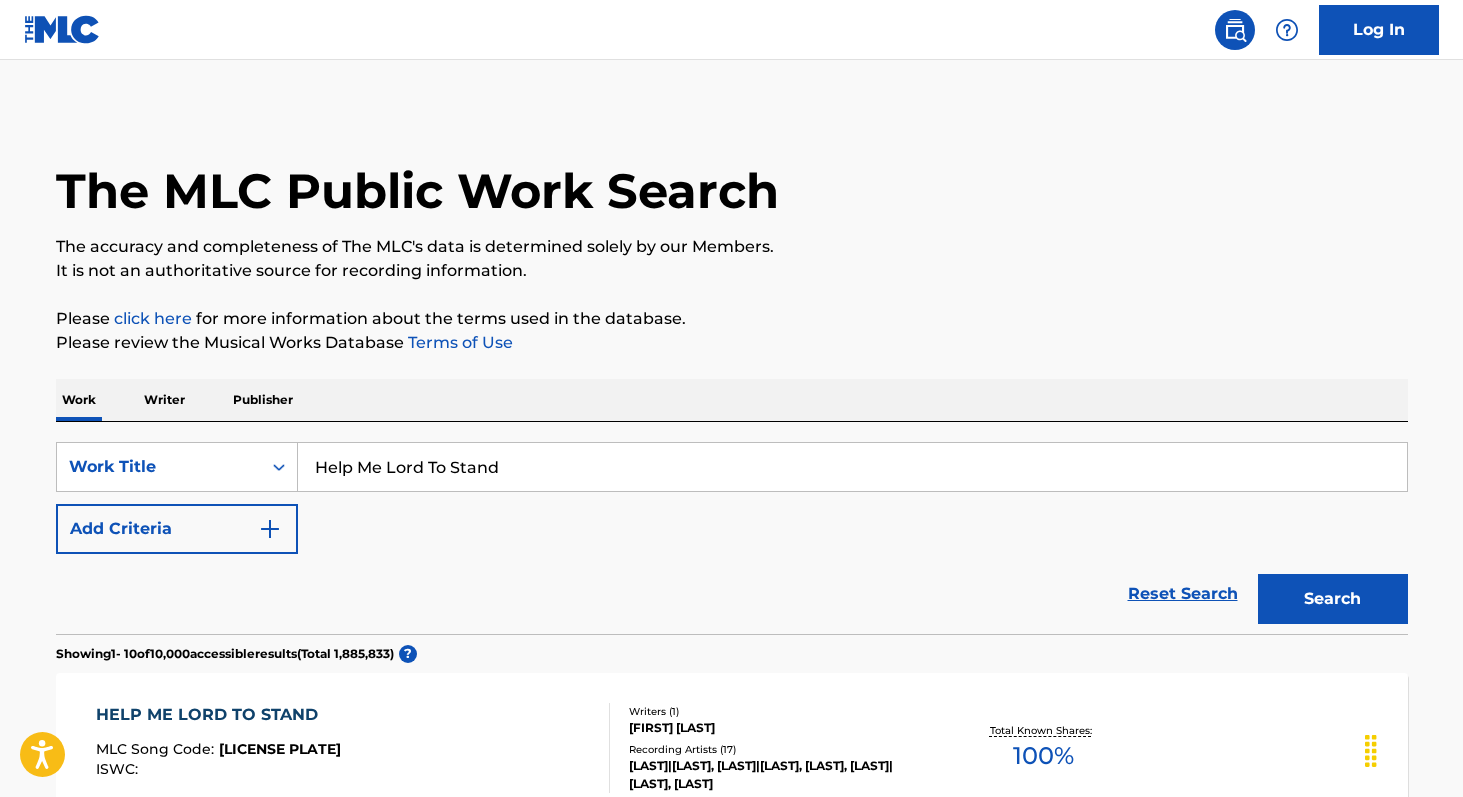 scroll, scrollTop: 198, scrollLeft: 0, axis: vertical 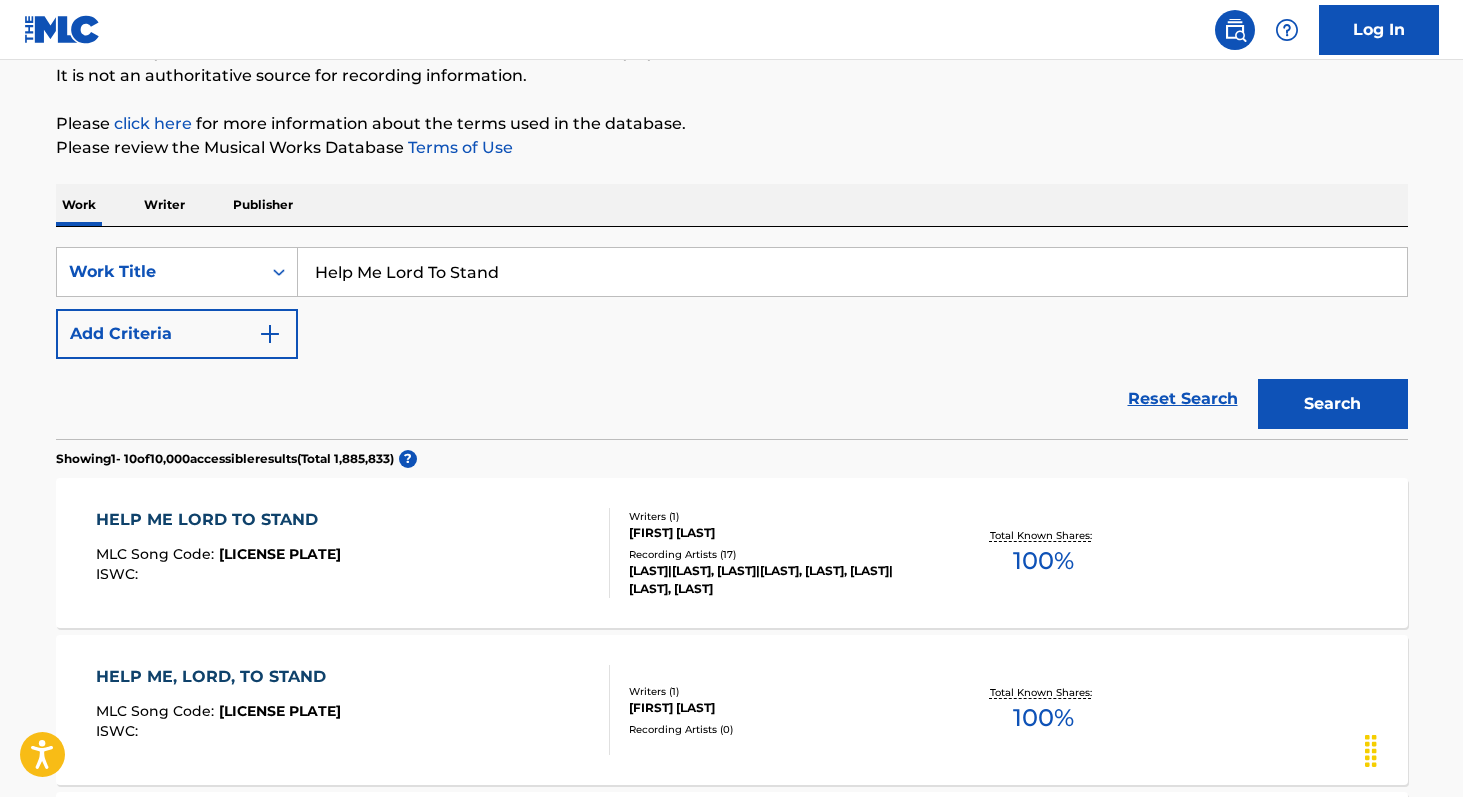 click on "Reset Search" at bounding box center [1183, 399] 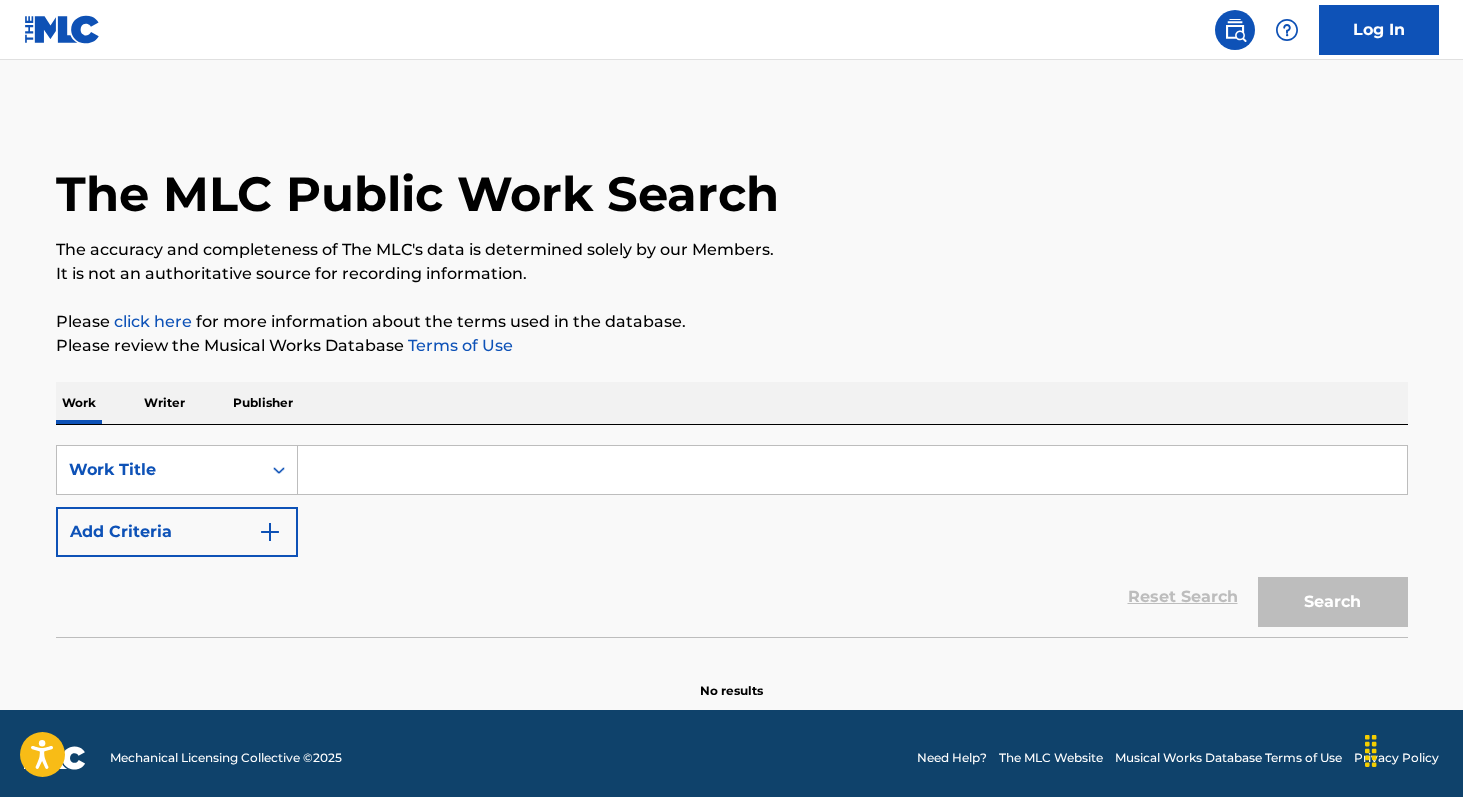 click at bounding box center (852, 470) 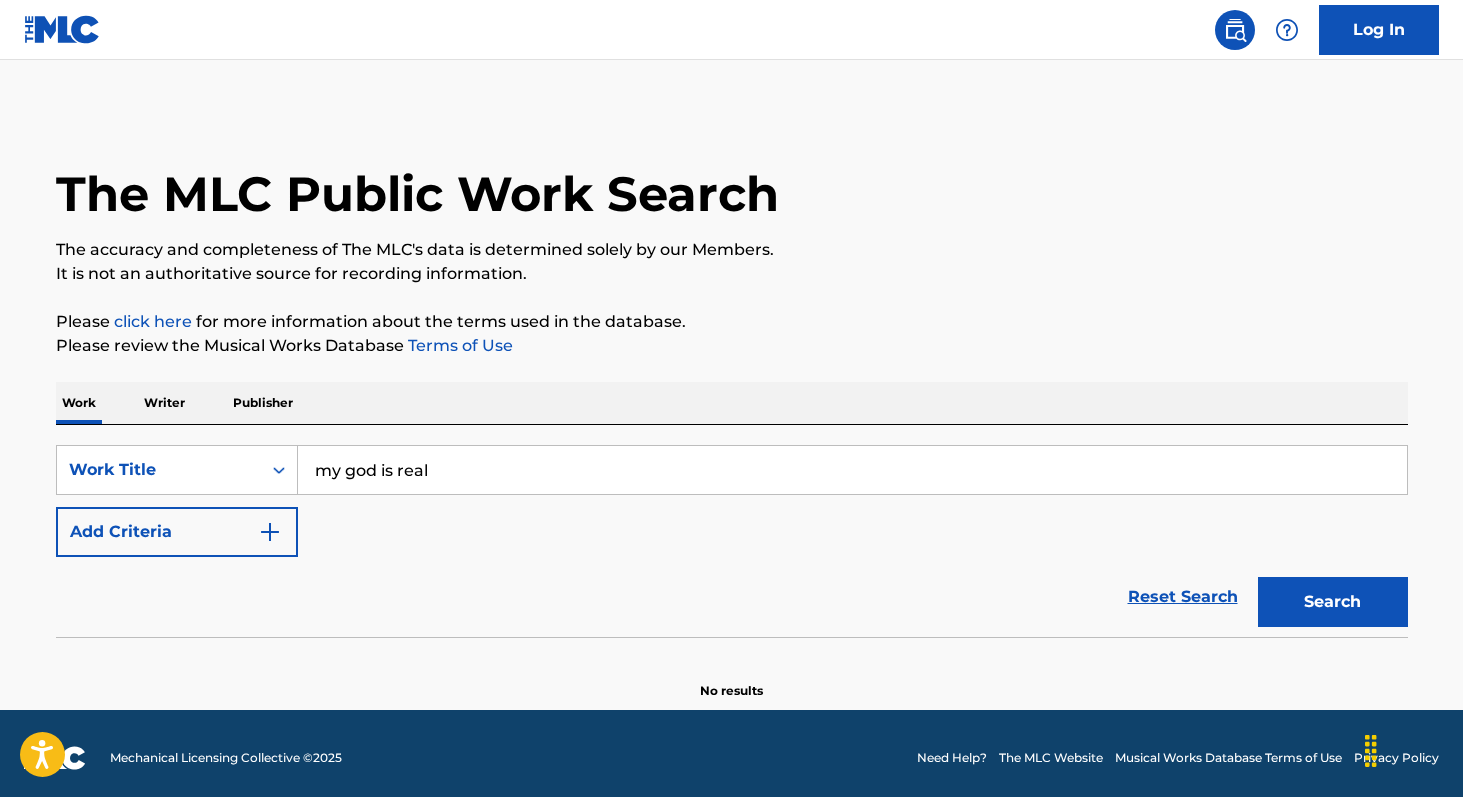 type on "my god is real" 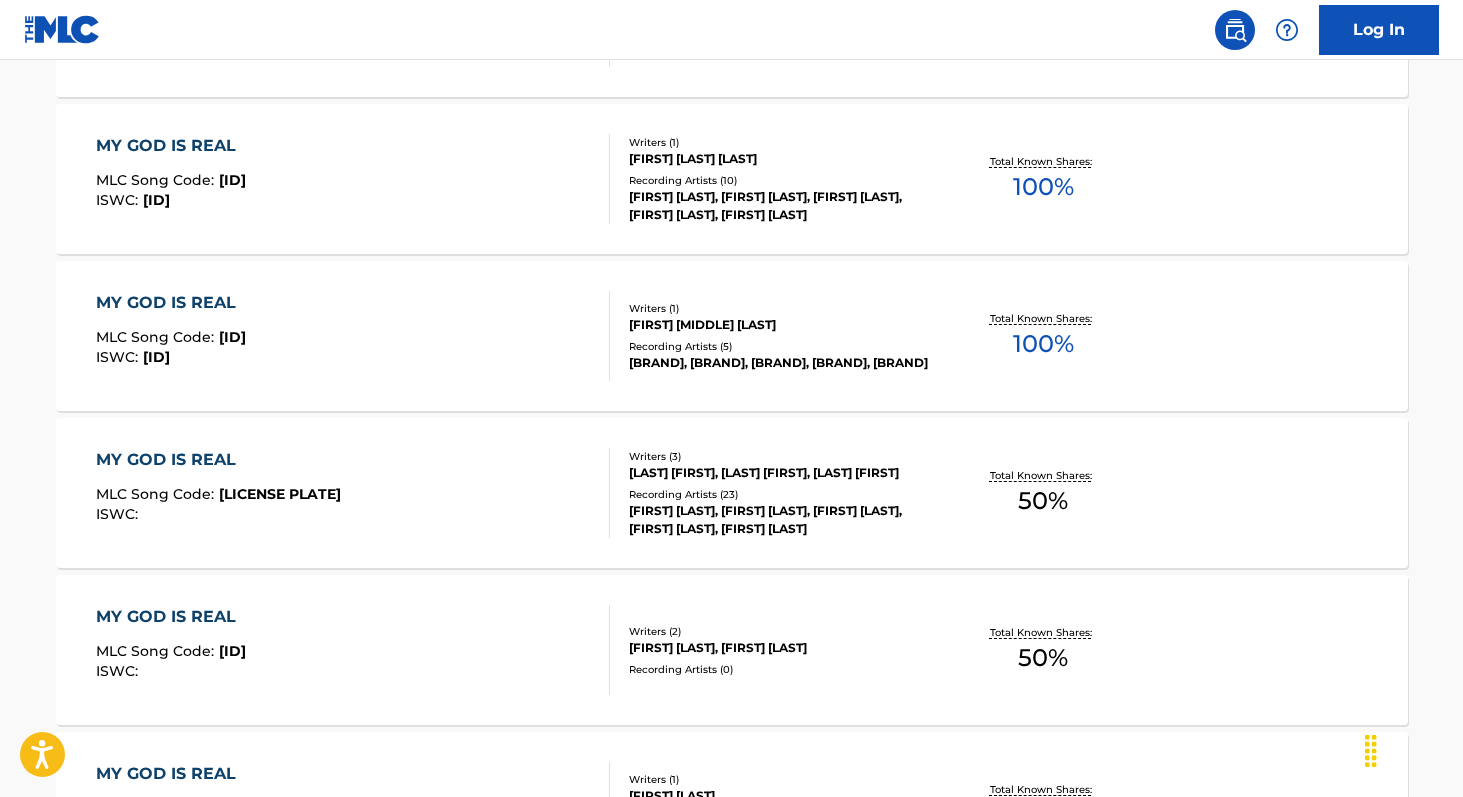 scroll, scrollTop: 0, scrollLeft: 0, axis: both 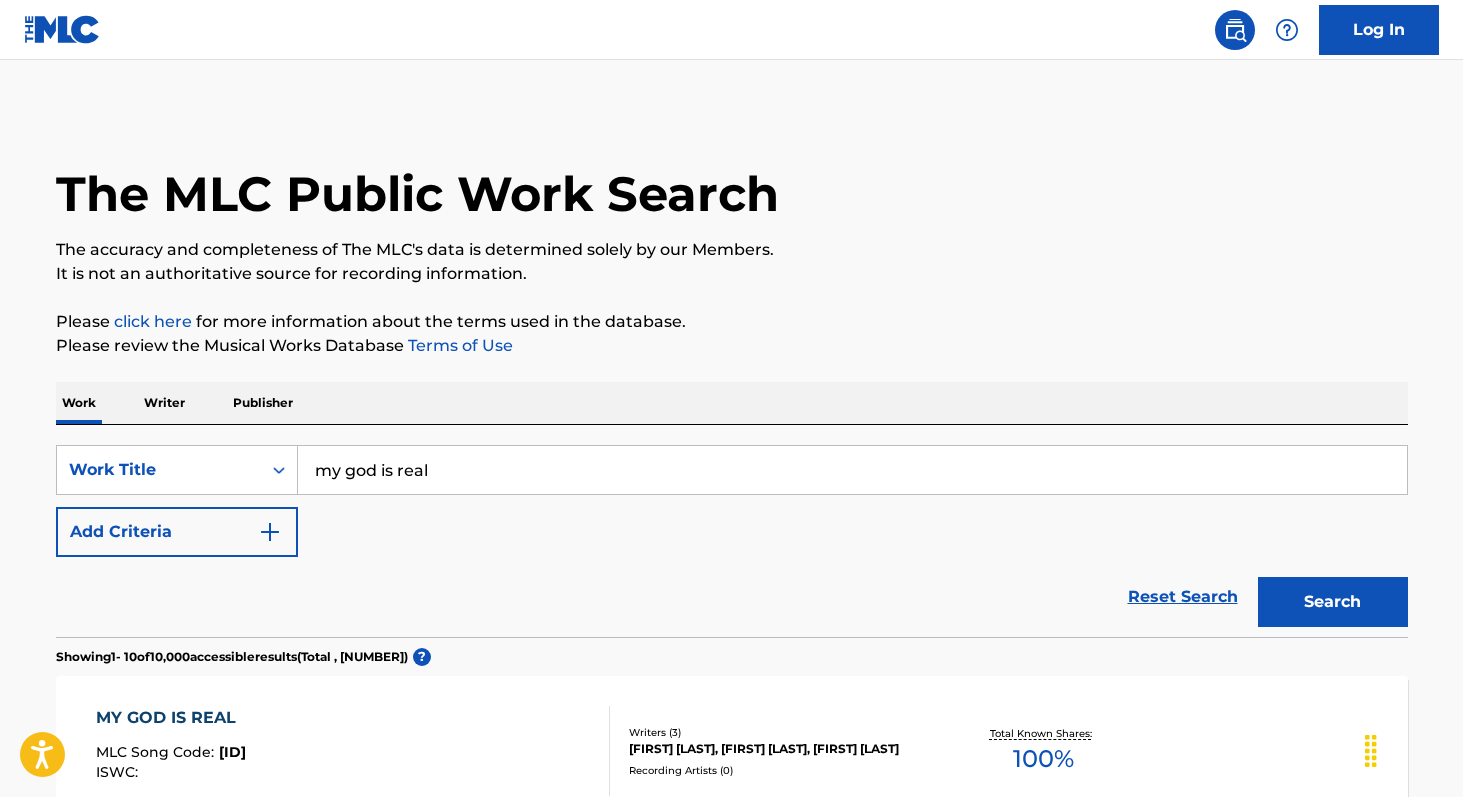 click on "Add Criteria" at bounding box center (177, 532) 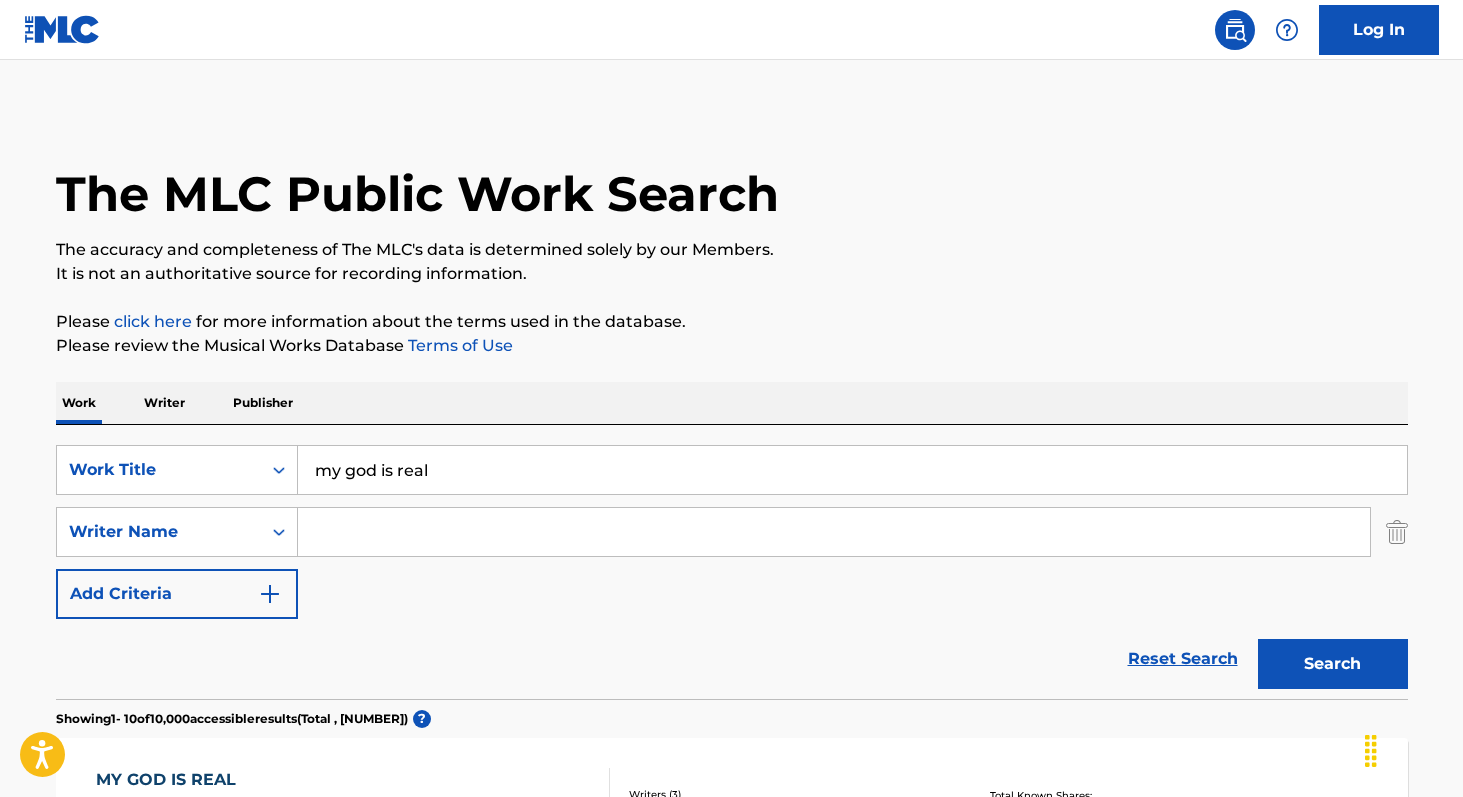 scroll, scrollTop: 1, scrollLeft: 0, axis: vertical 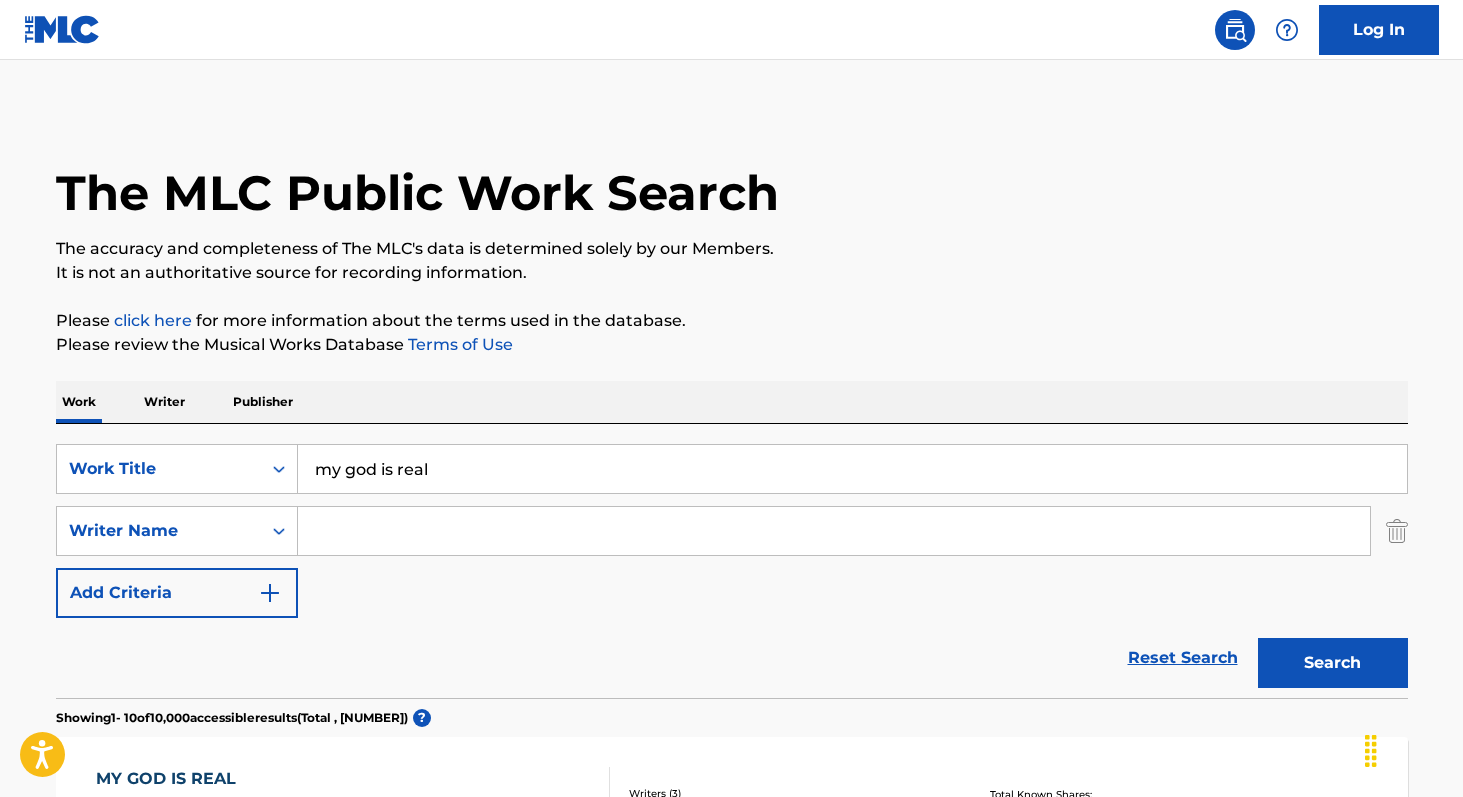 click at bounding box center [834, 531] 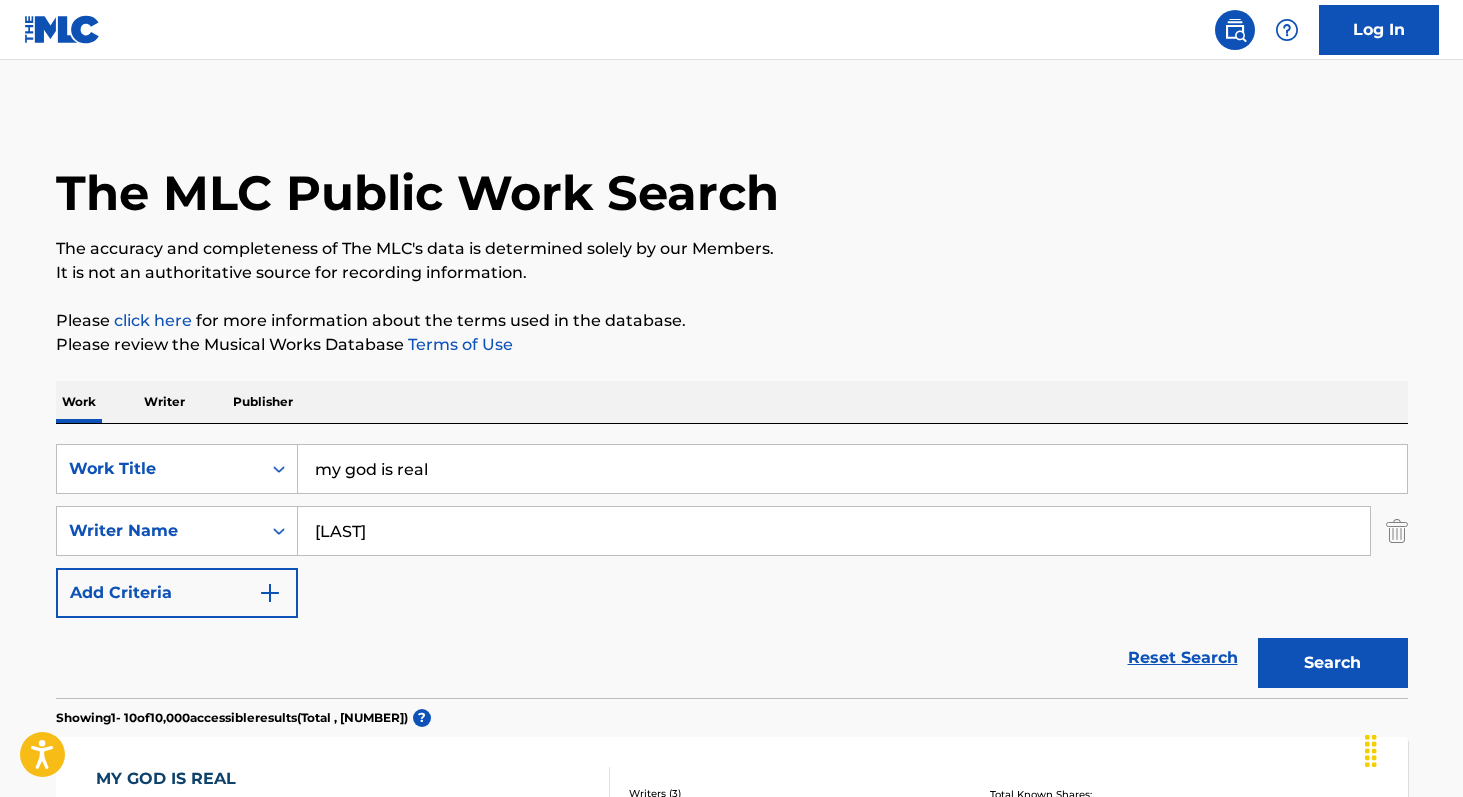 type on "[LAST]" 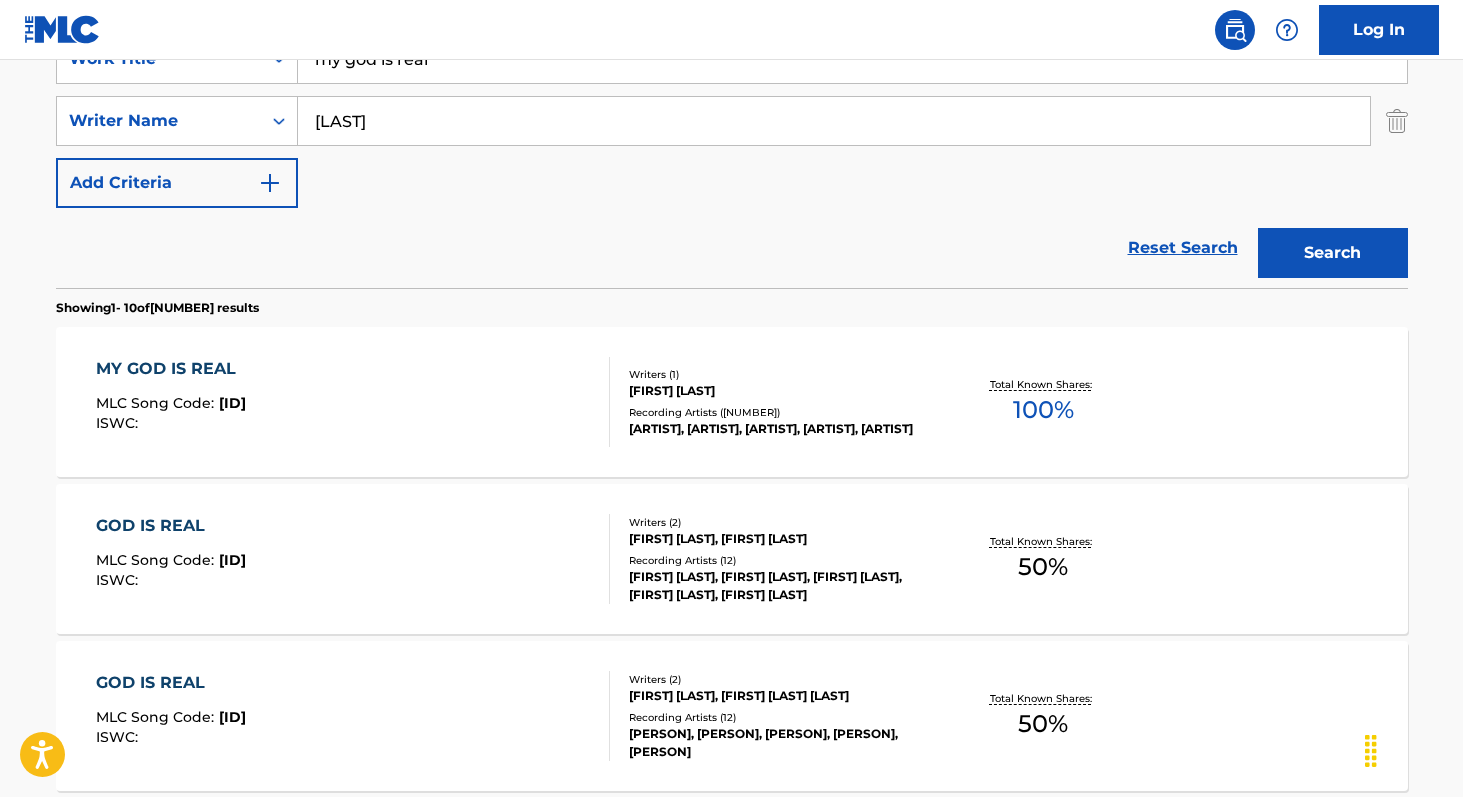 scroll, scrollTop: 413, scrollLeft: 0, axis: vertical 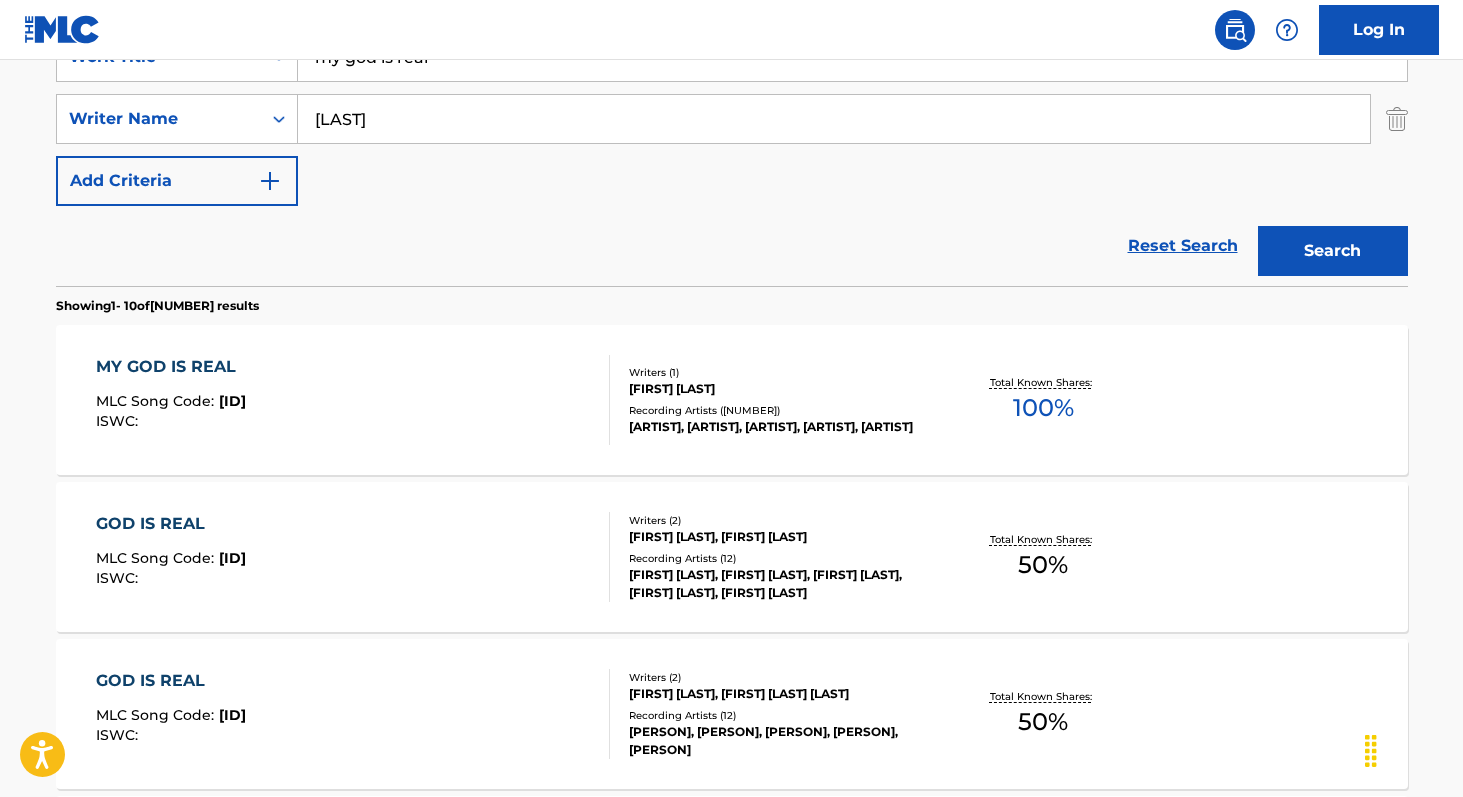 click on "MLC Song Code : [ID] ISWC :" at bounding box center (353, 400) 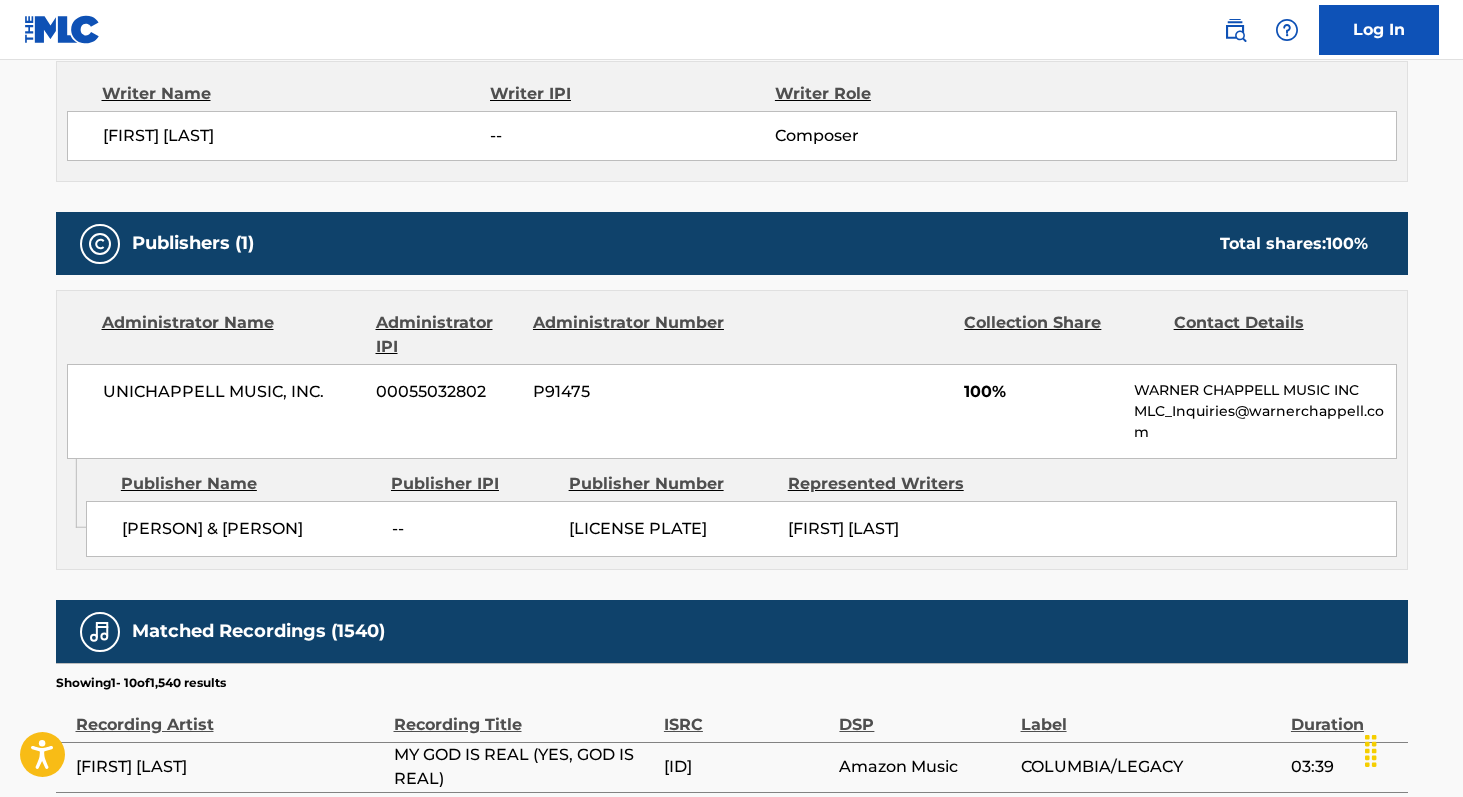 scroll, scrollTop: 718, scrollLeft: 0, axis: vertical 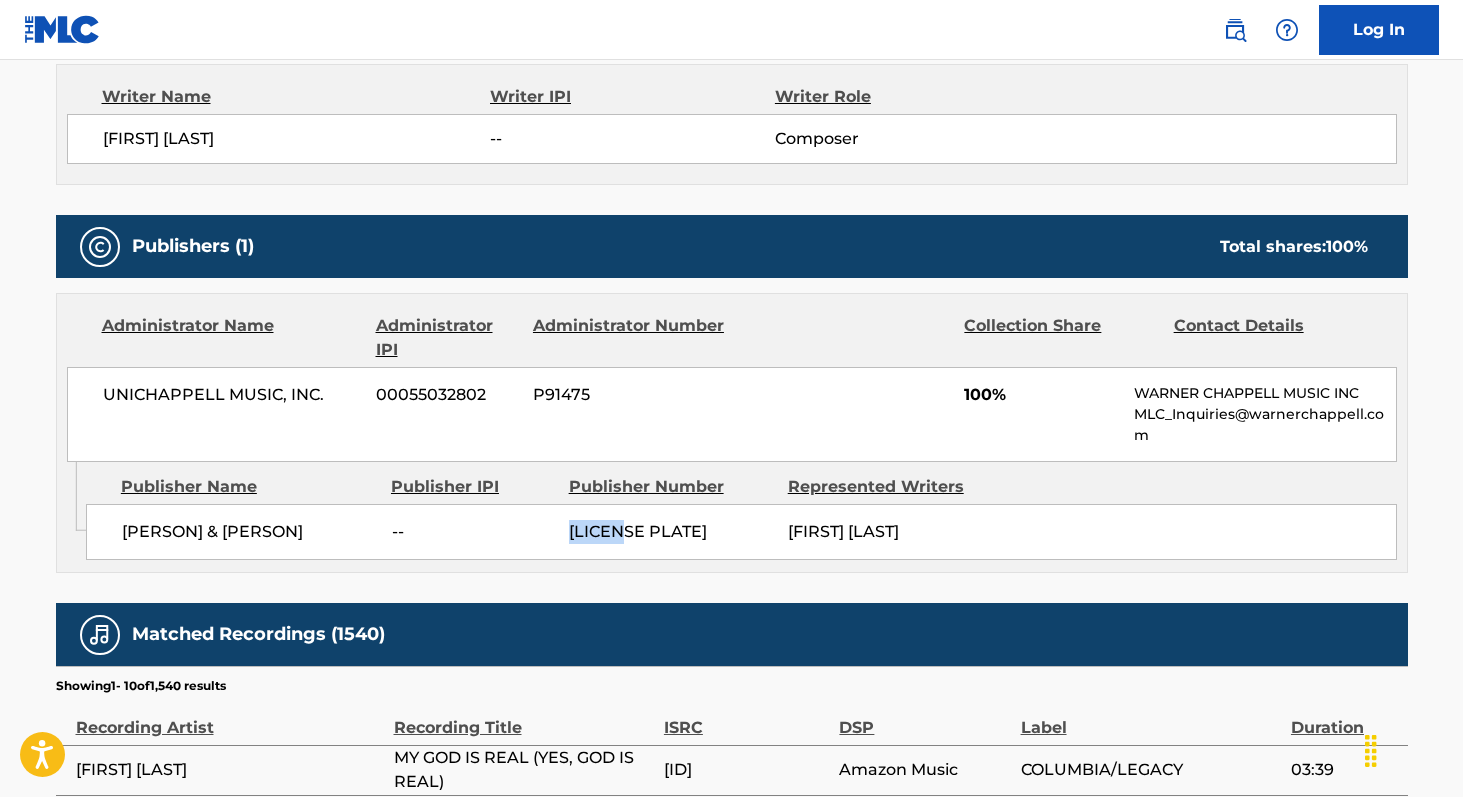 drag, startPoint x: 649, startPoint y: 510, endPoint x: 579, endPoint y: 511, distance: 70.00714 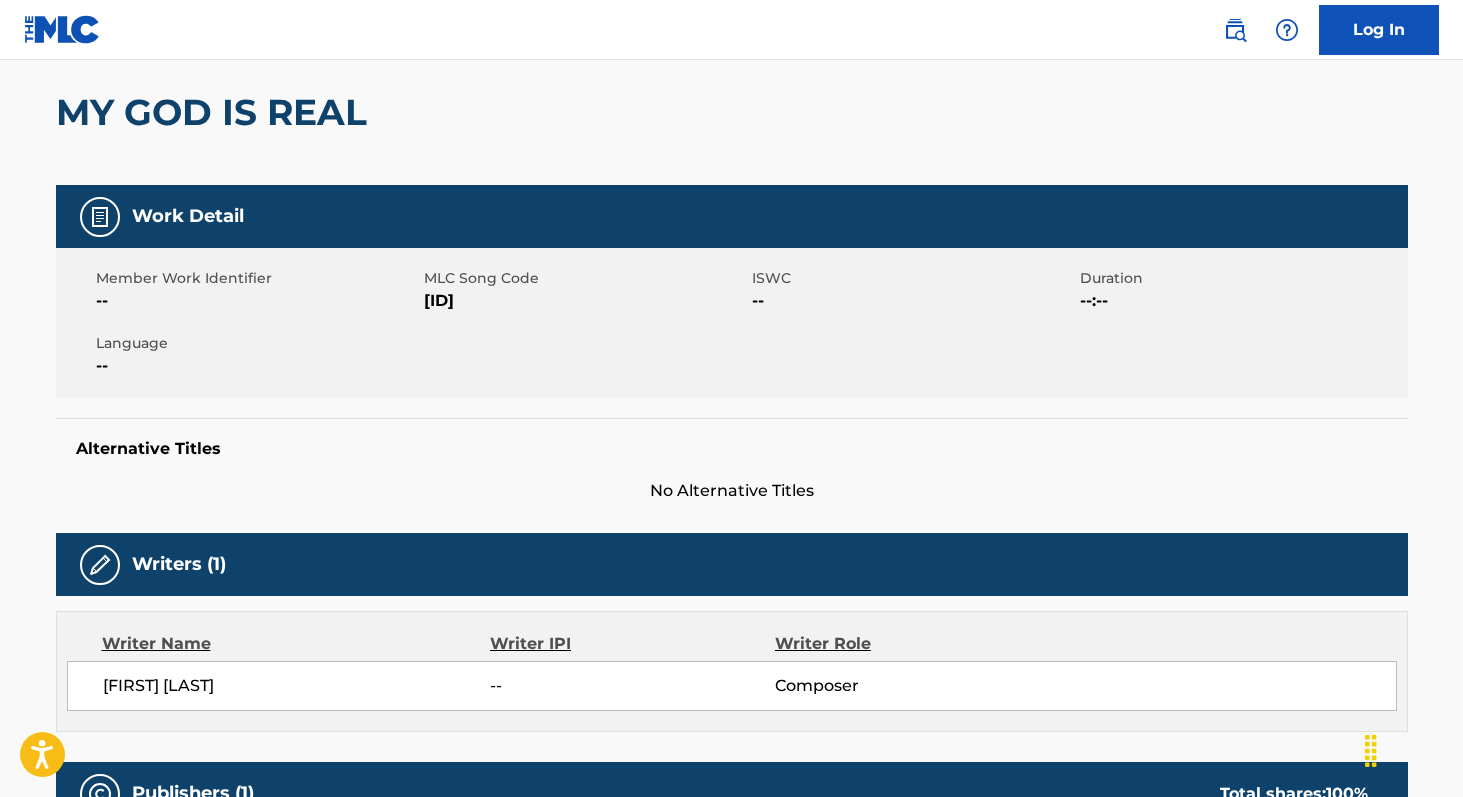 scroll, scrollTop: 165, scrollLeft: 0, axis: vertical 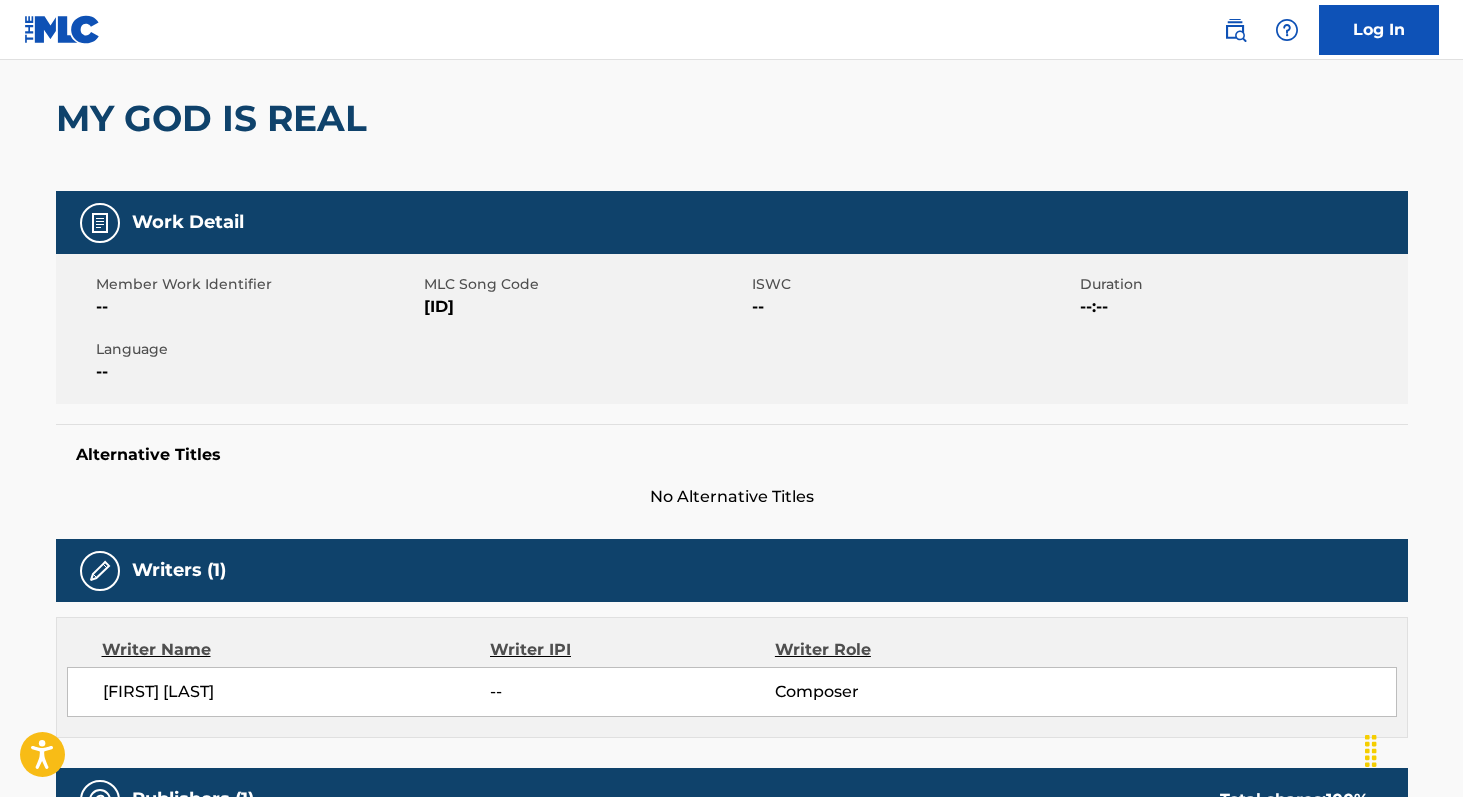 click on "[ID]" at bounding box center [585, 307] 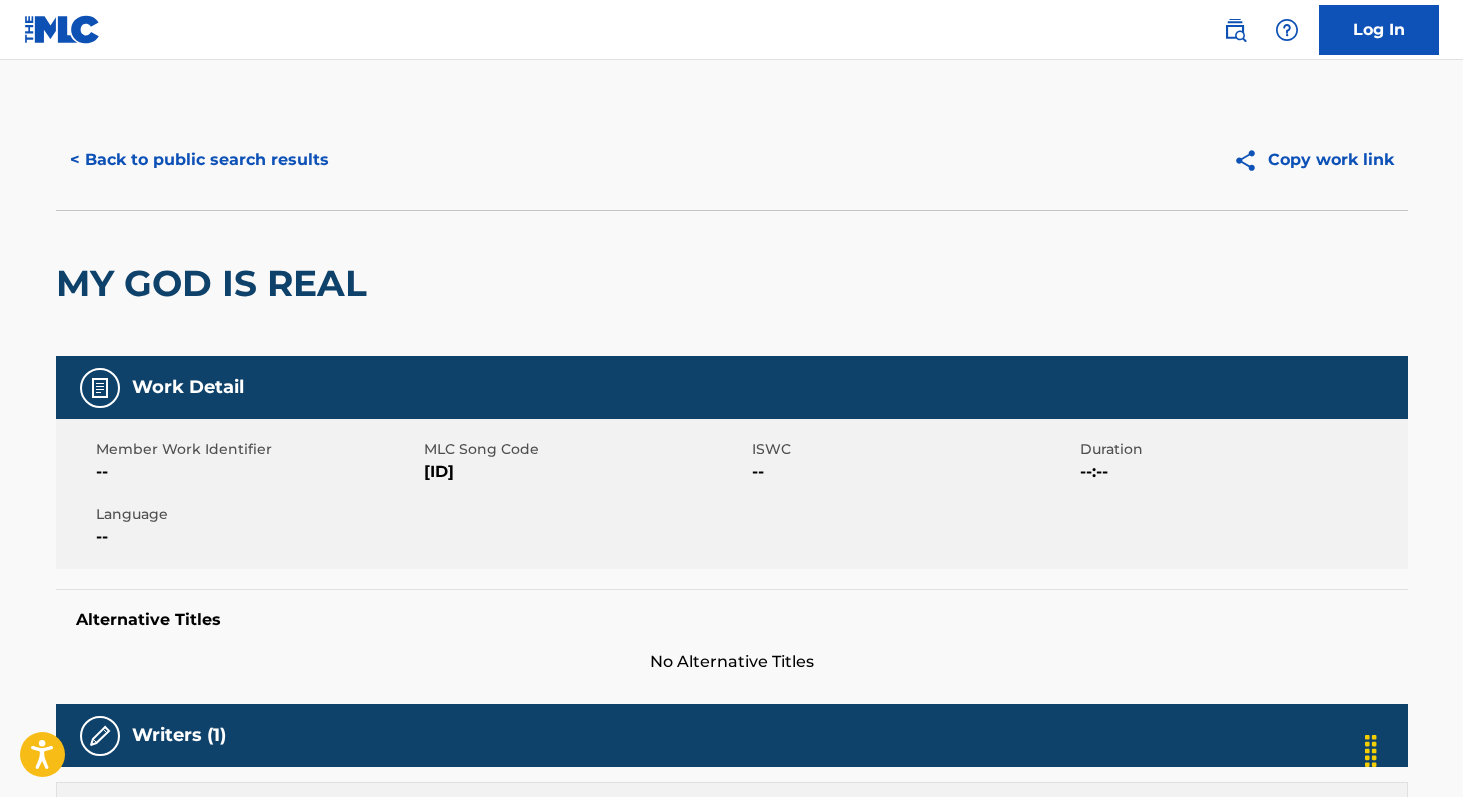 click on "< Back to public search results" at bounding box center [199, 160] 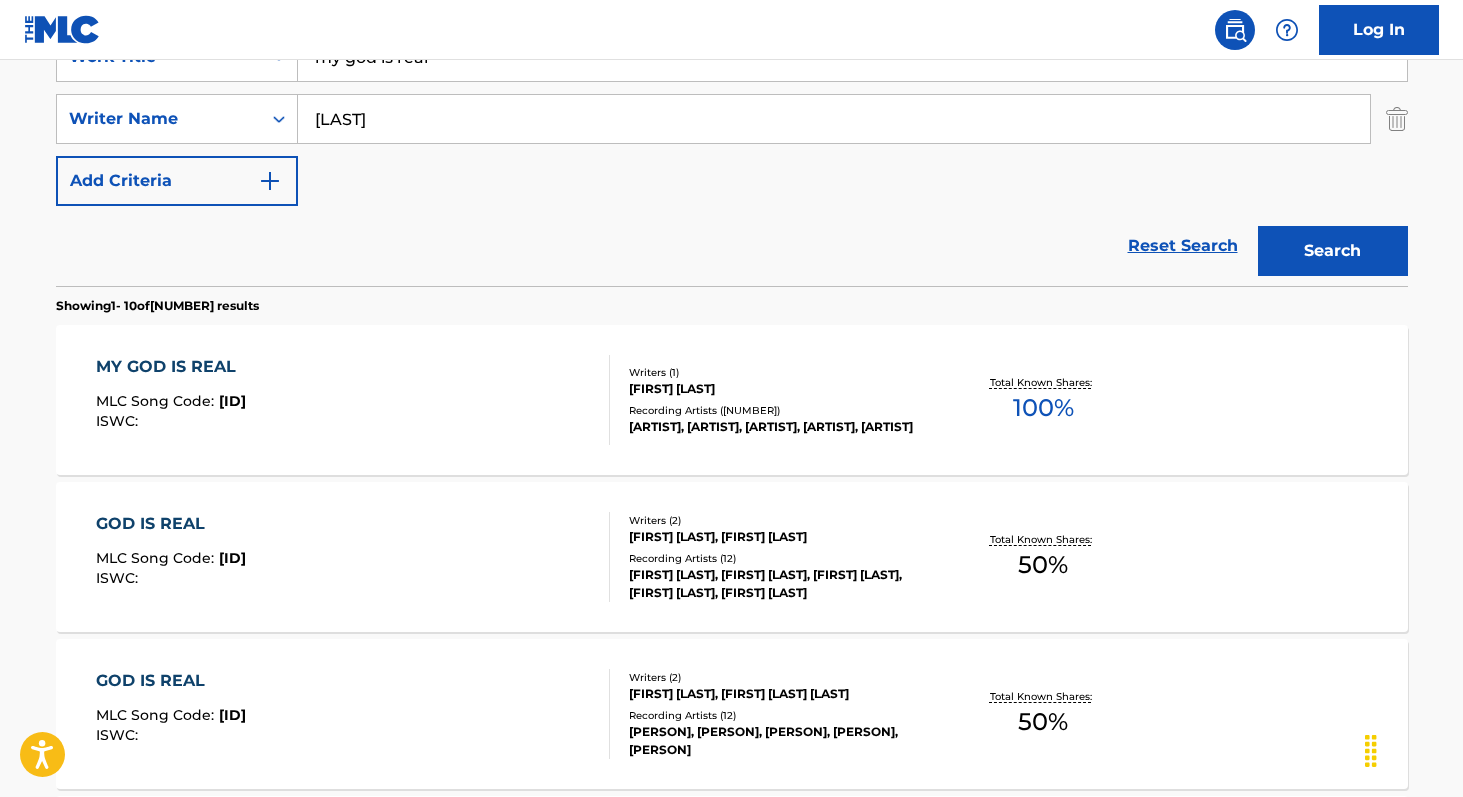 drag, startPoint x: 1150, startPoint y: 247, endPoint x: 1098, endPoint y: 242, distance: 52.23983 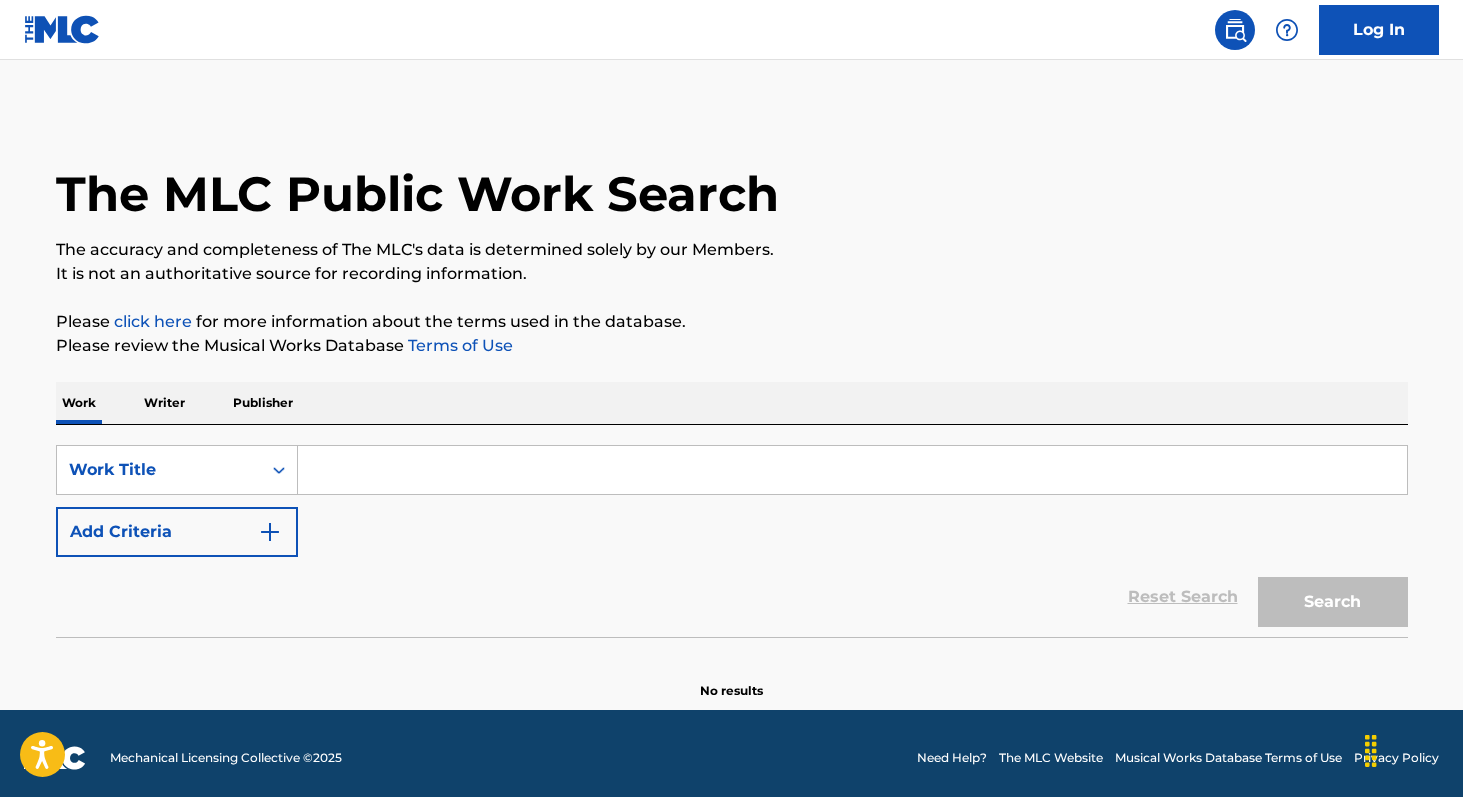 paste on "'Tis The Old Ship Of Zion" 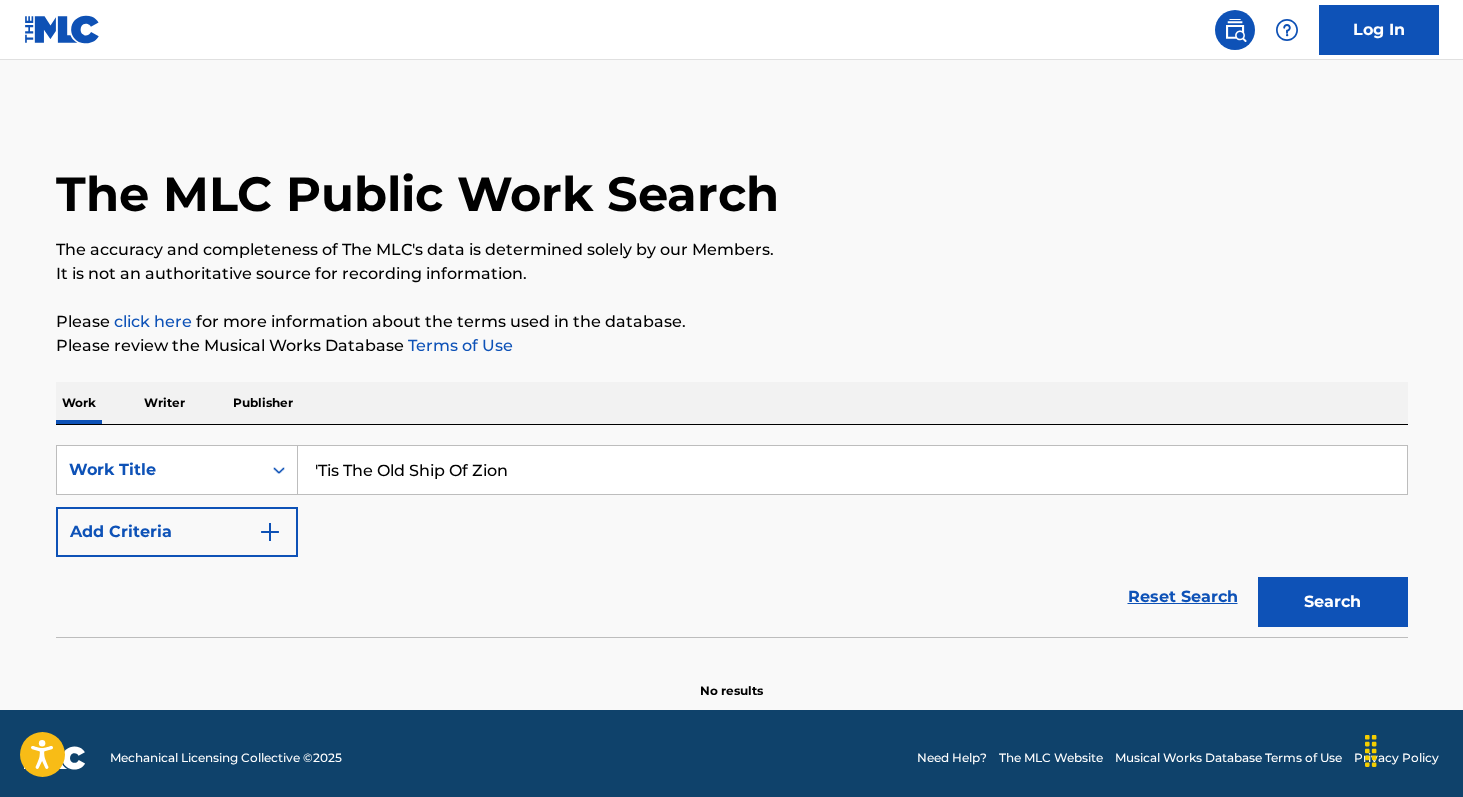 type on "'Tis The Old Ship Of Zion" 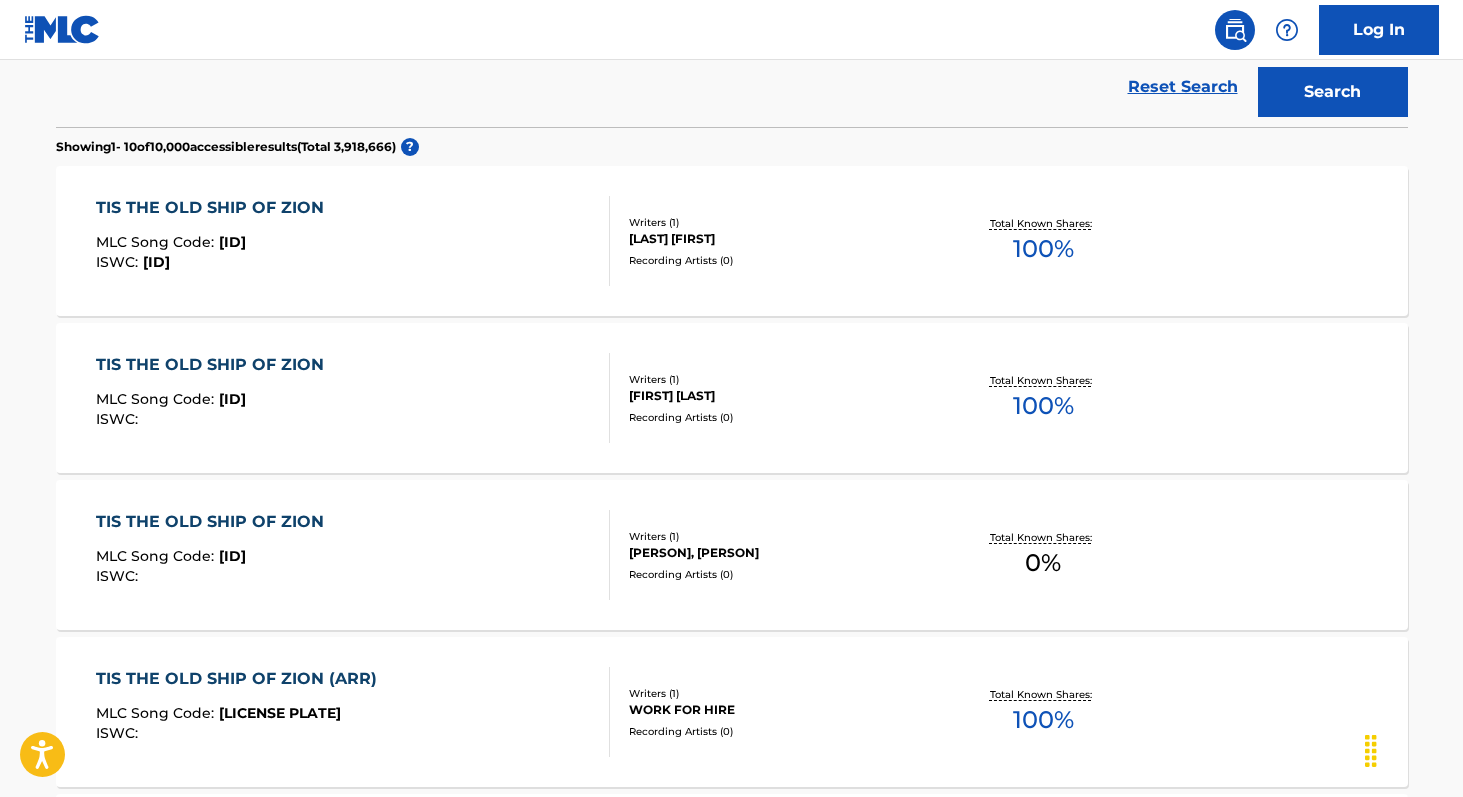scroll, scrollTop: 519, scrollLeft: 0, axis: vertical 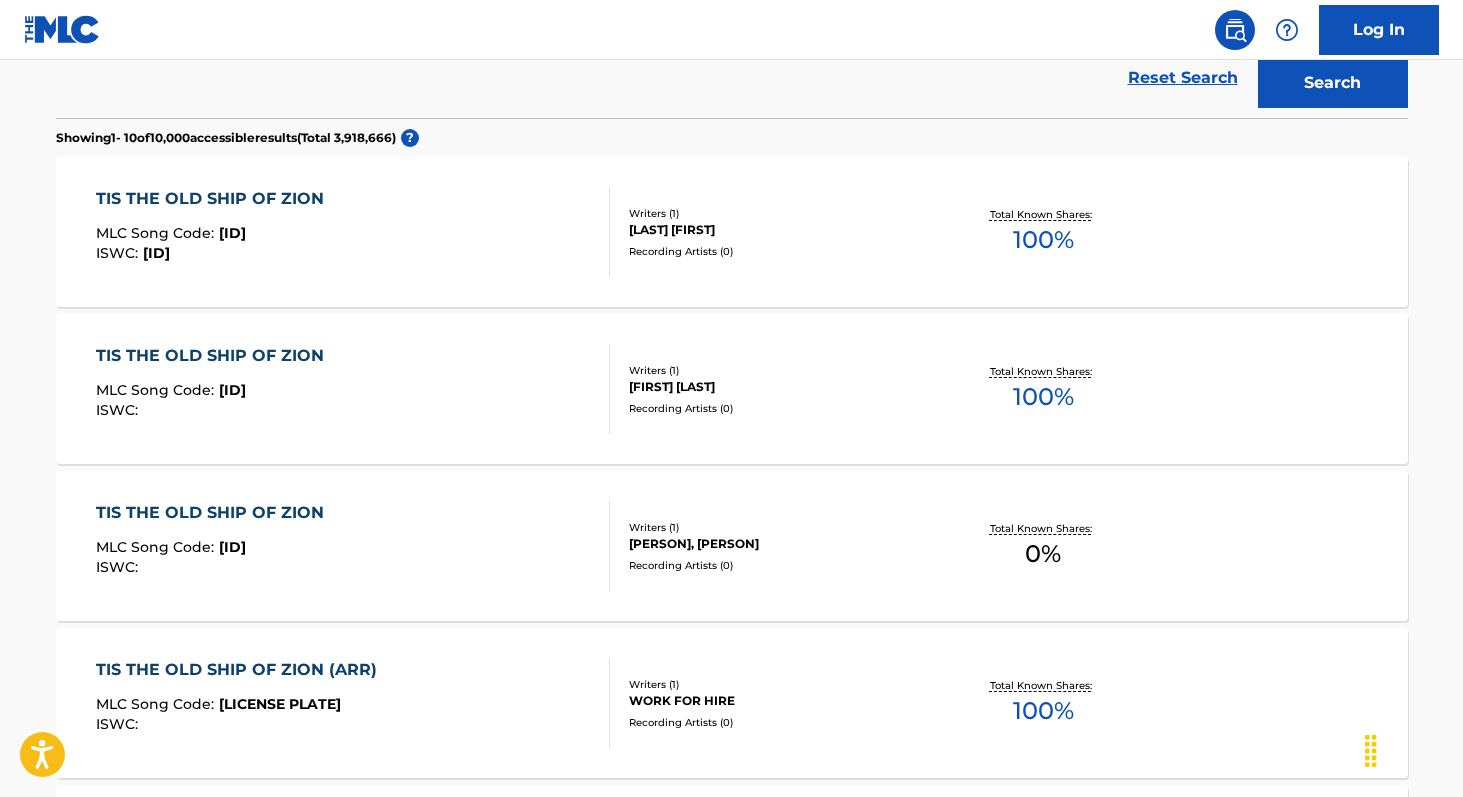 click on "Recording Artists ( 0 )" at bounding box center (780, 408) 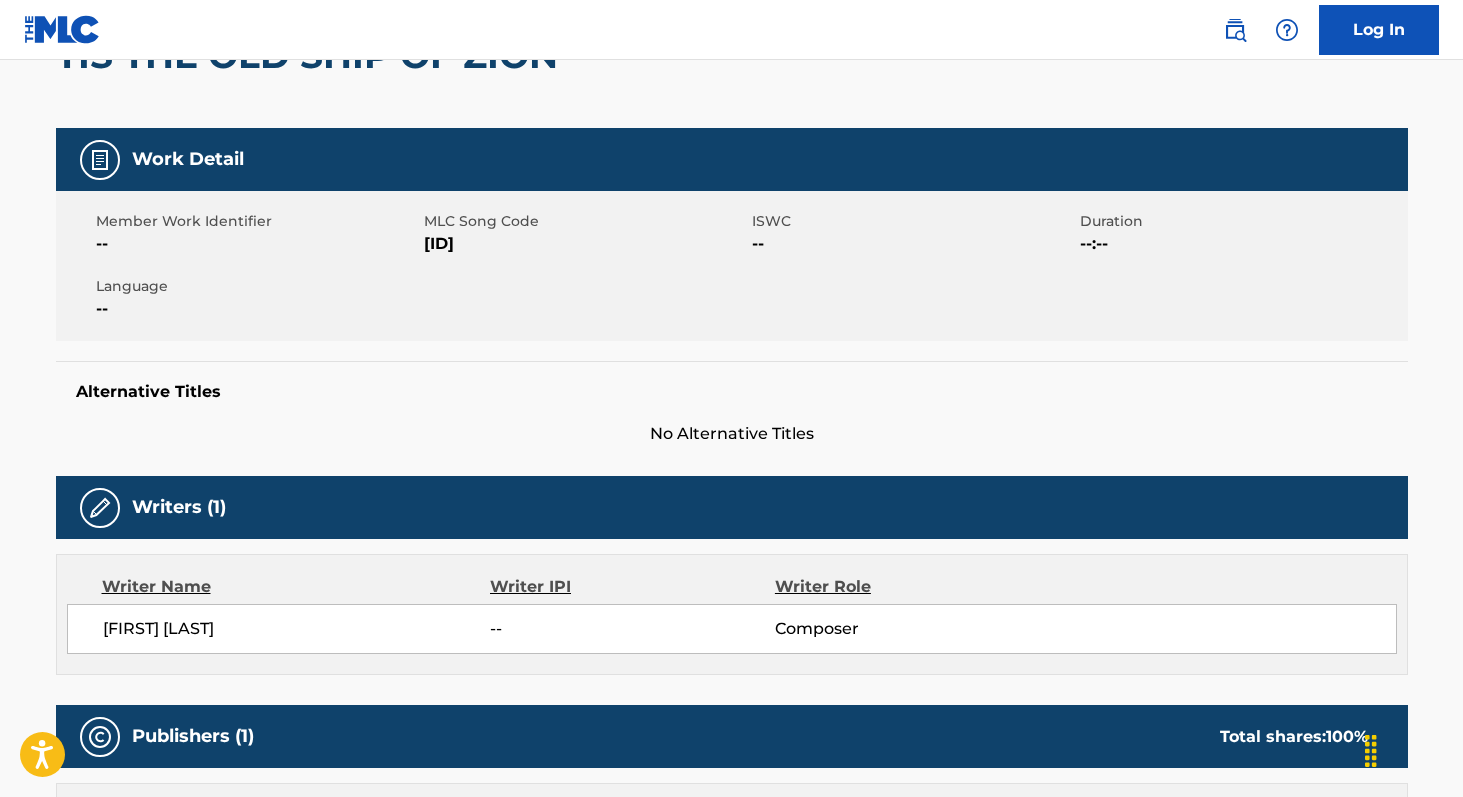 scroll, scrollTop: 203, scrollLeft: 0, axis: vertical 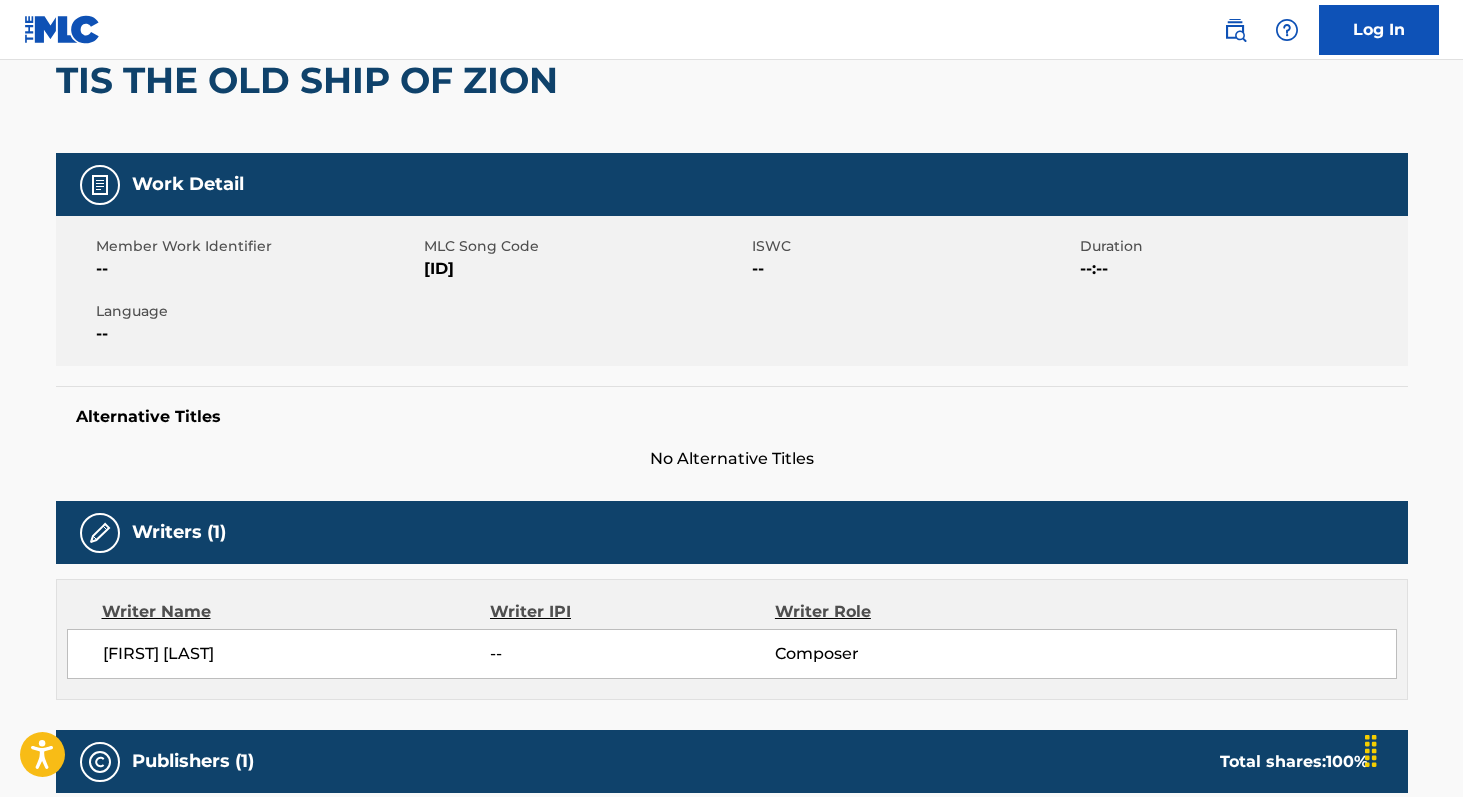 click on "[ID]" at bounding box center (585, 269) 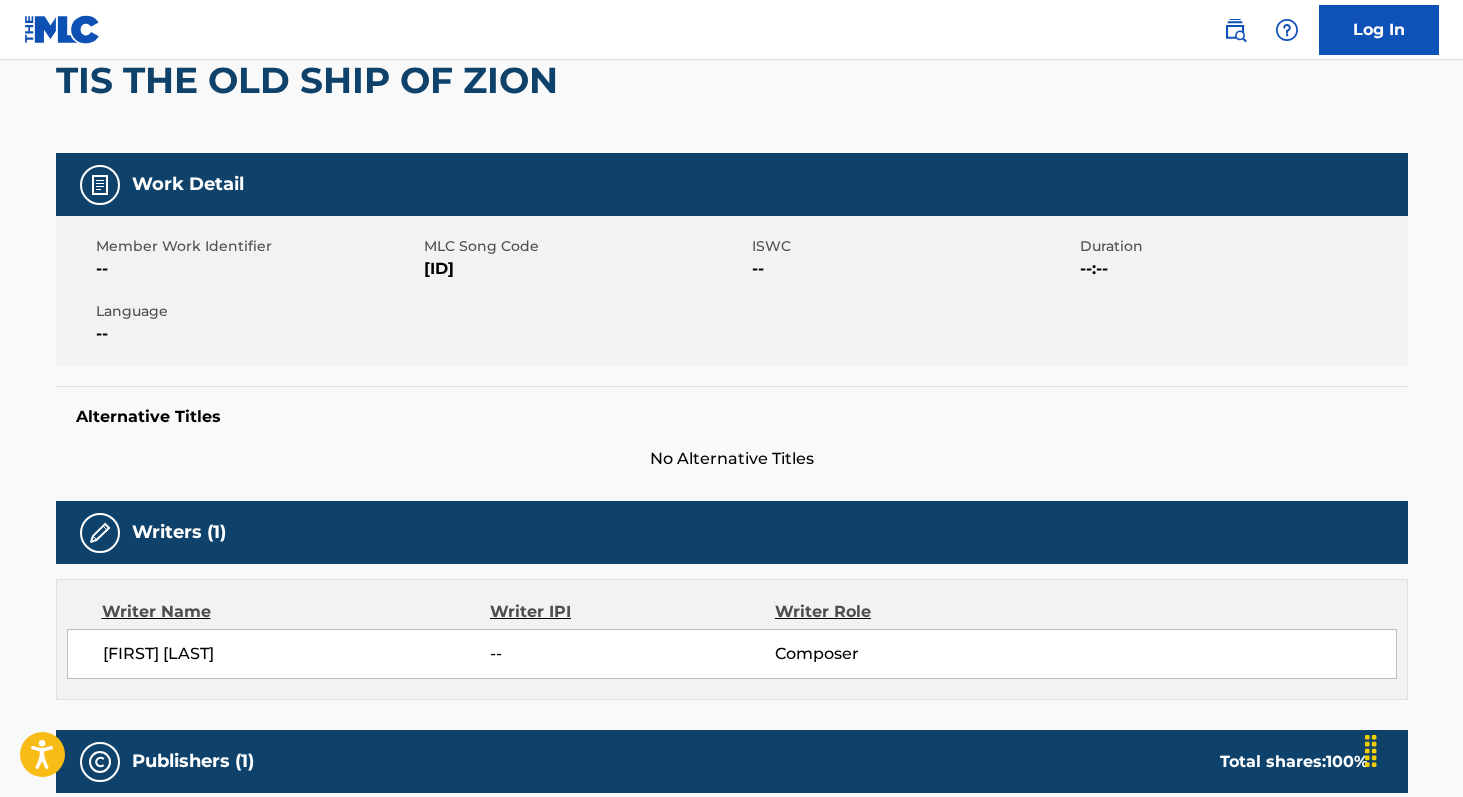 scroll, scrollTop: 0, scrollLeft: 0, axis: both 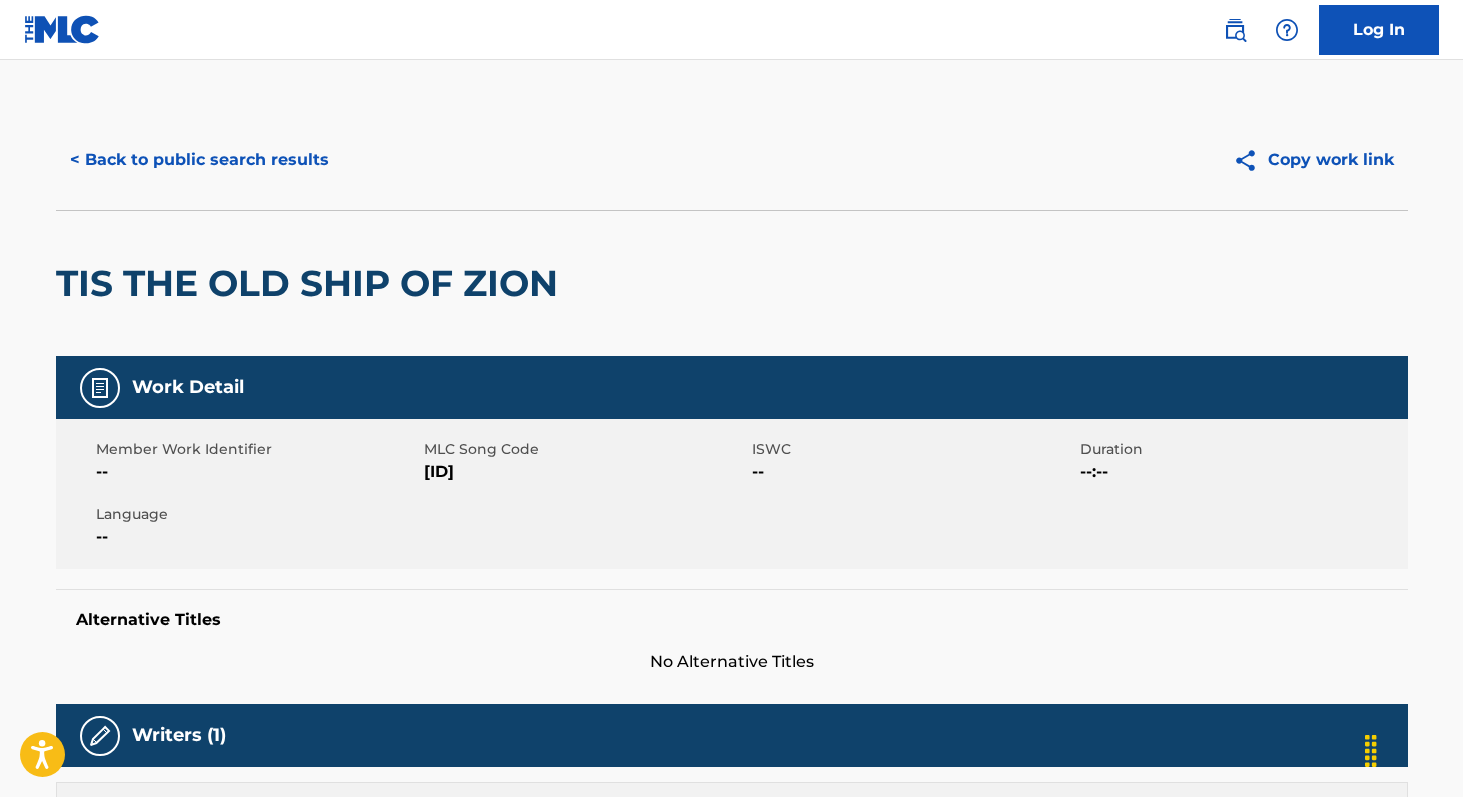 click on "< Back to public search results" at bounding box center (199, 160) 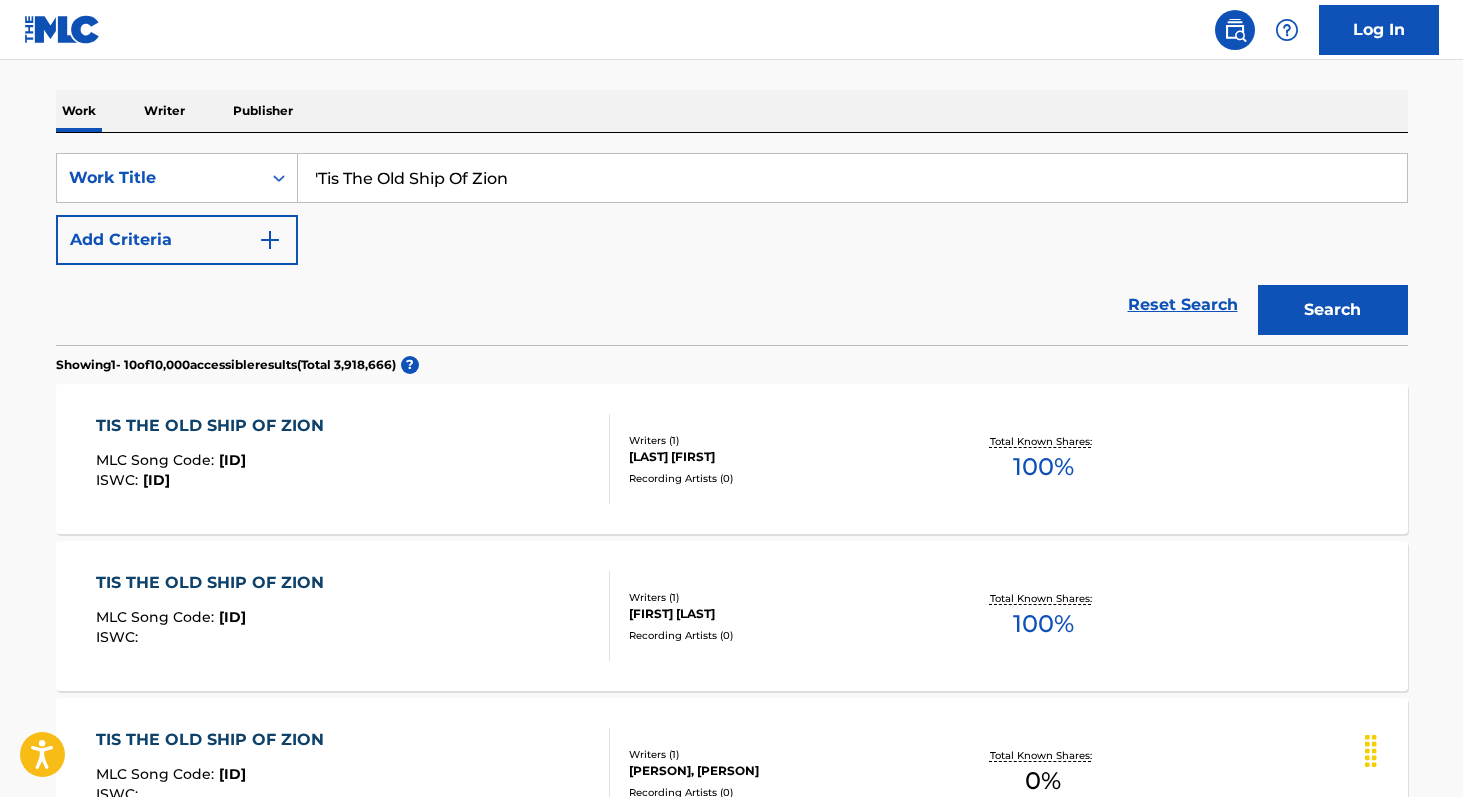 scroll, scrollTop: 0, scrollLeft: 0, axis: both 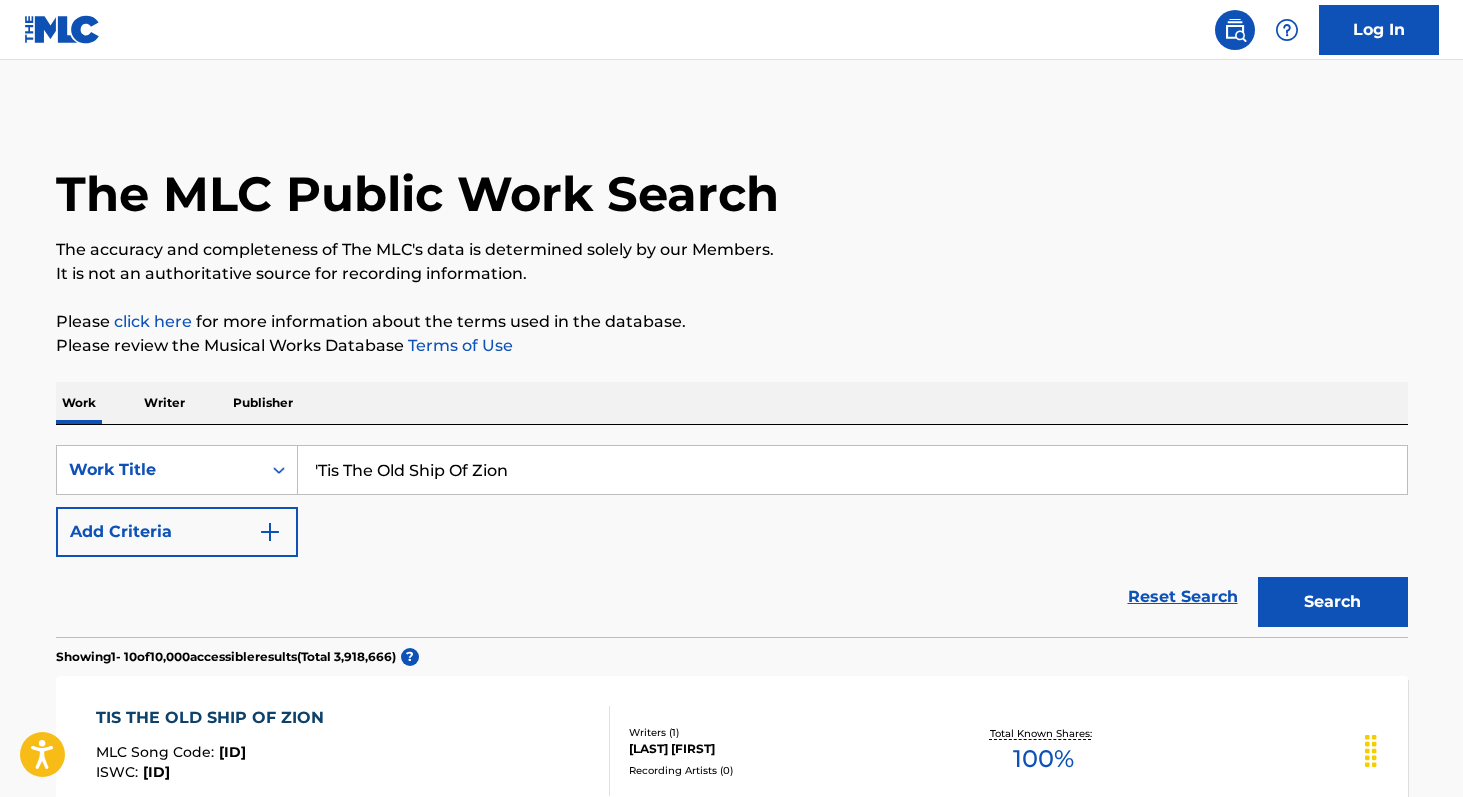 click on "Reset Search" at bounding box center (1183, 597) 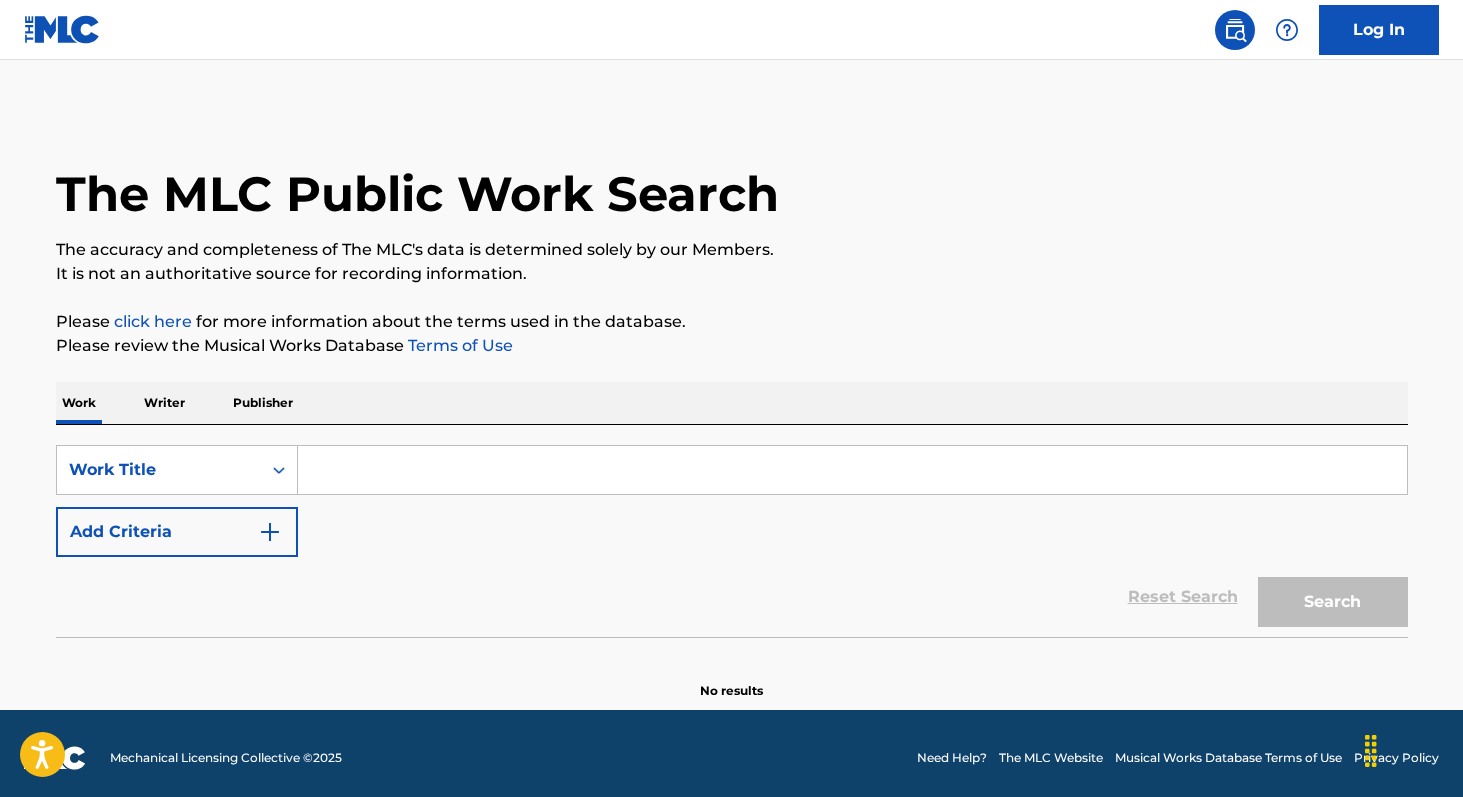 paste on "A Savior To Be Proud Of" 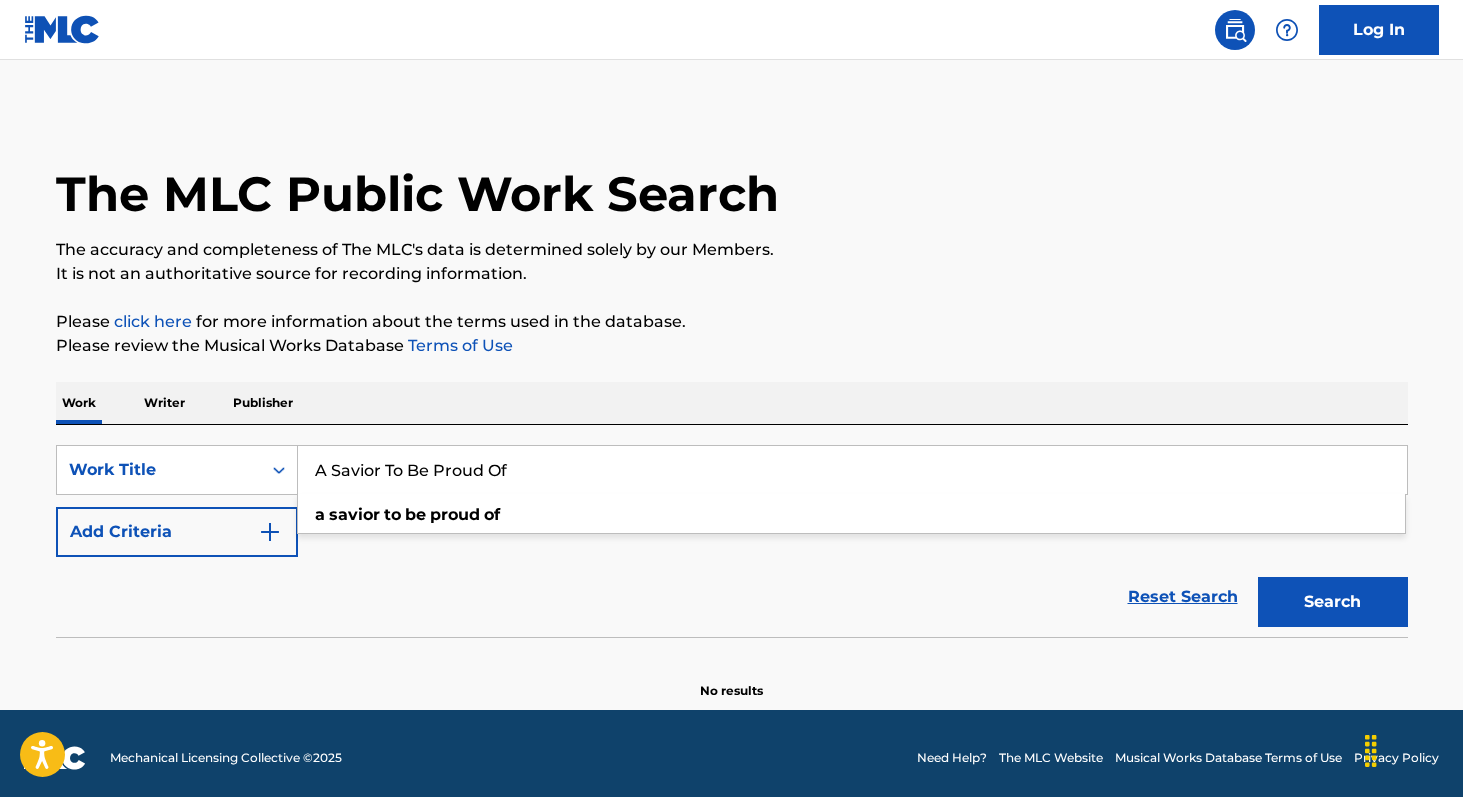 type on "A Savior To Be Proud Of" 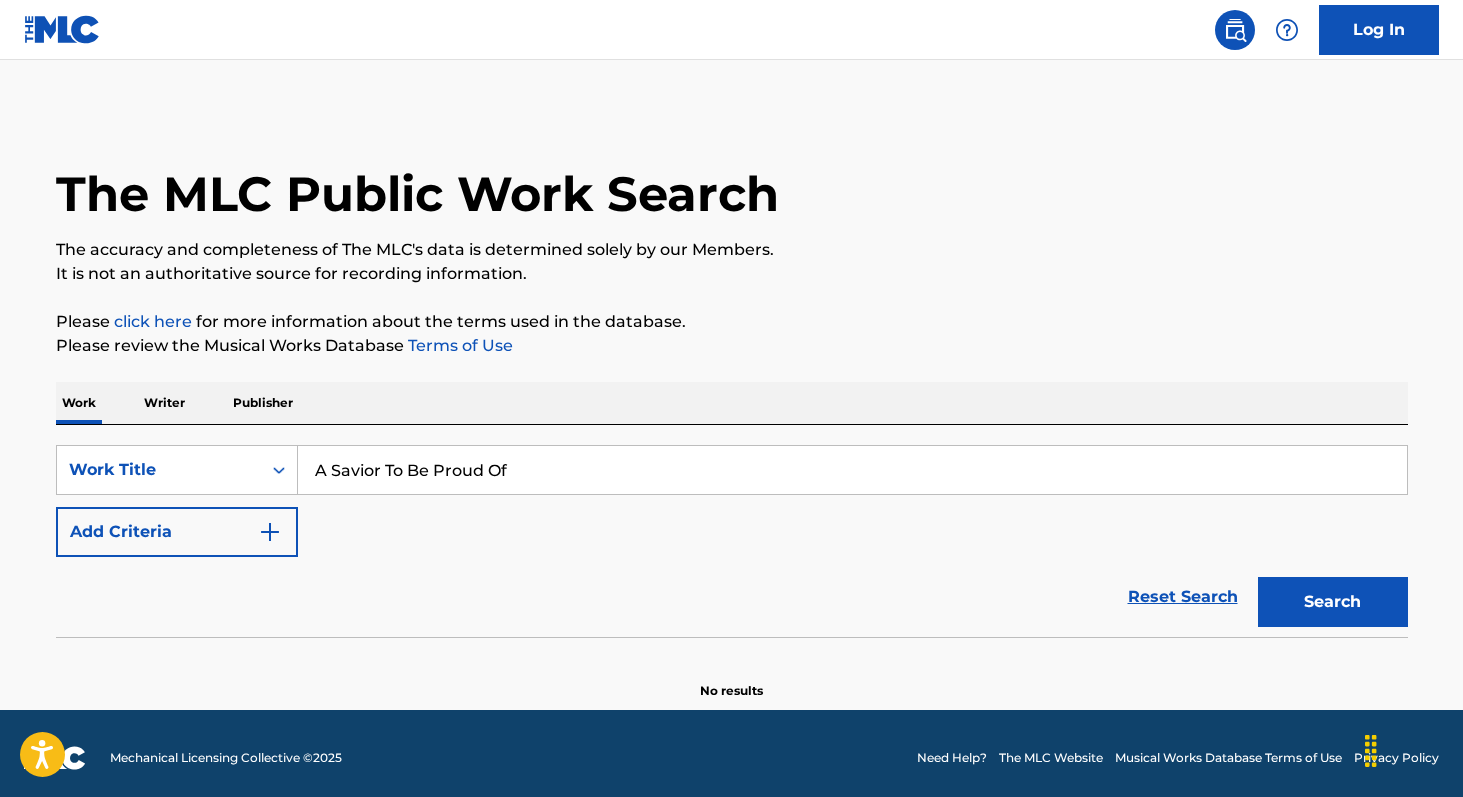 click on "Search" at bounding box center (1333, 602) 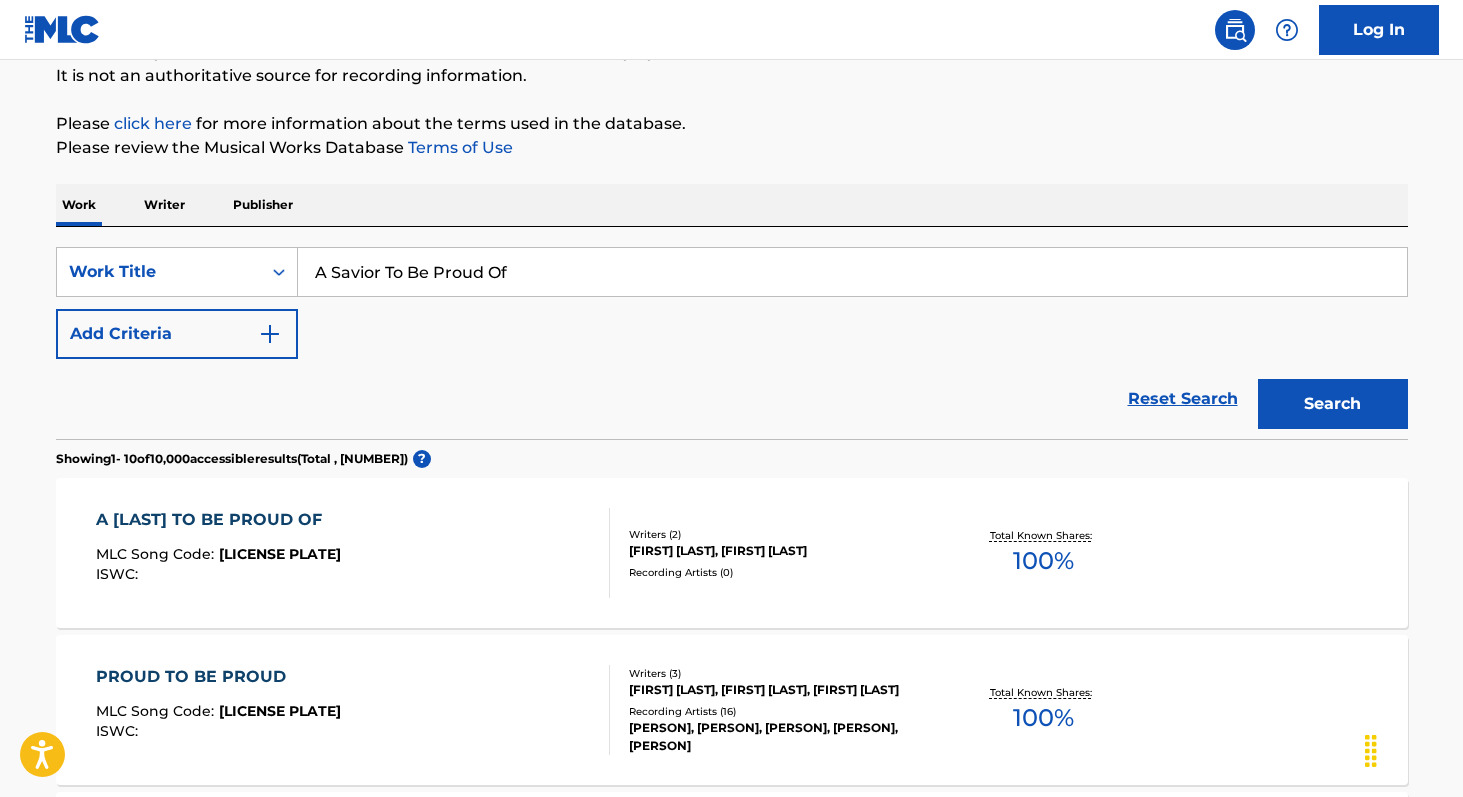 scroll, scrollTop: 206, scrollLeft: 0, axis: vertical 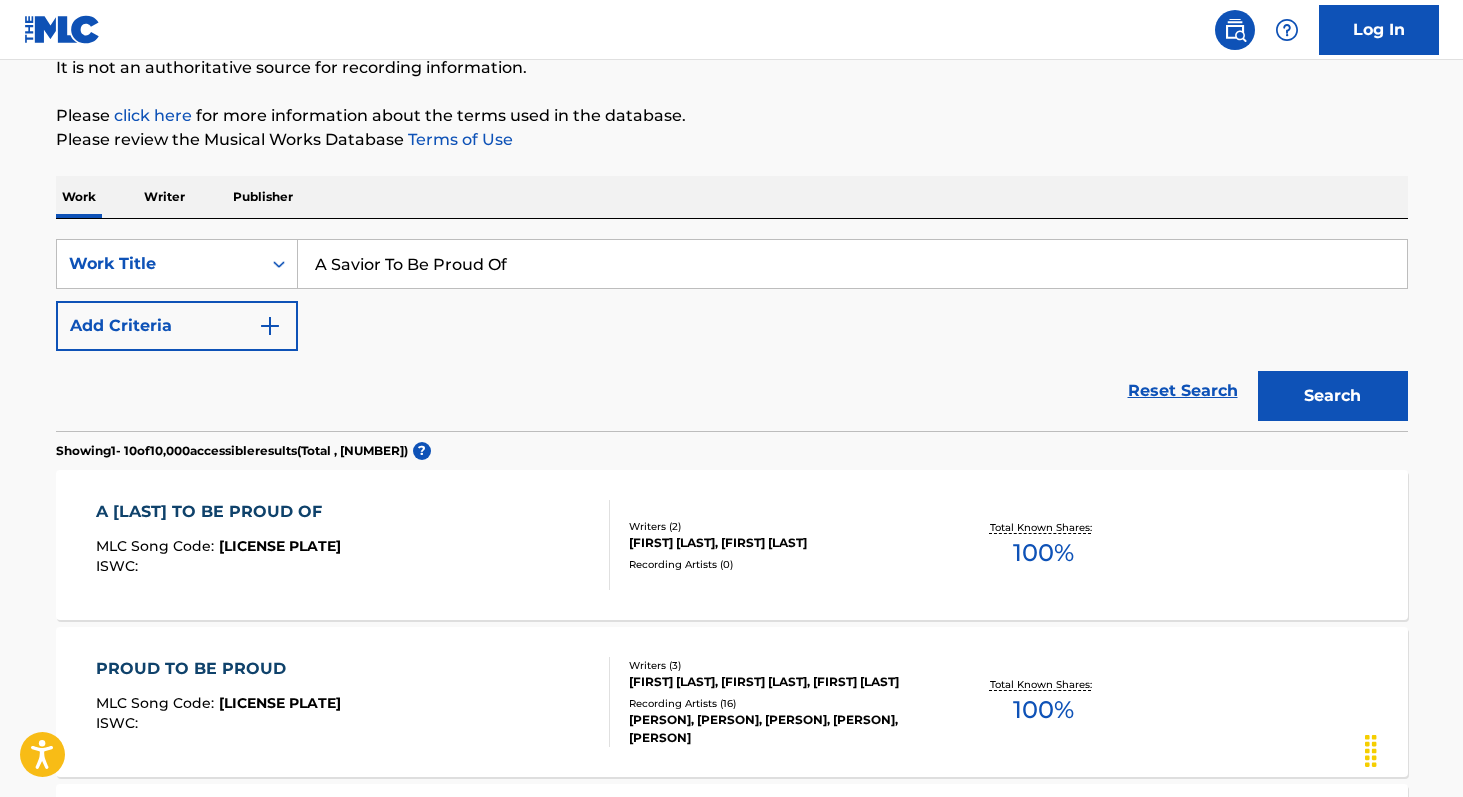 click on "MLC Song Code : [ID] ISWC :" at bounding box center [353, 545] 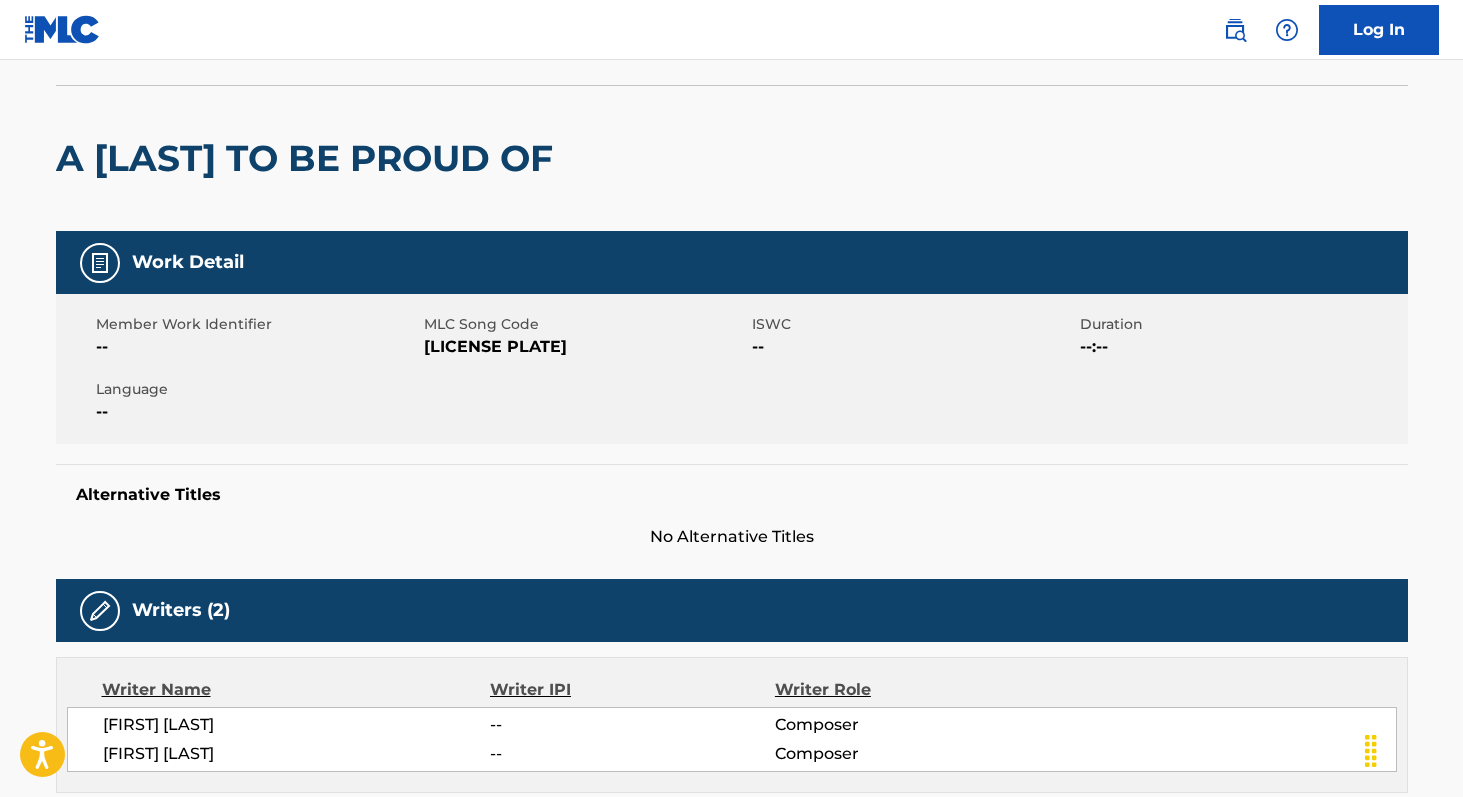 scroll, scrollTop: 121, scrollLeft: 0, axis: vertical 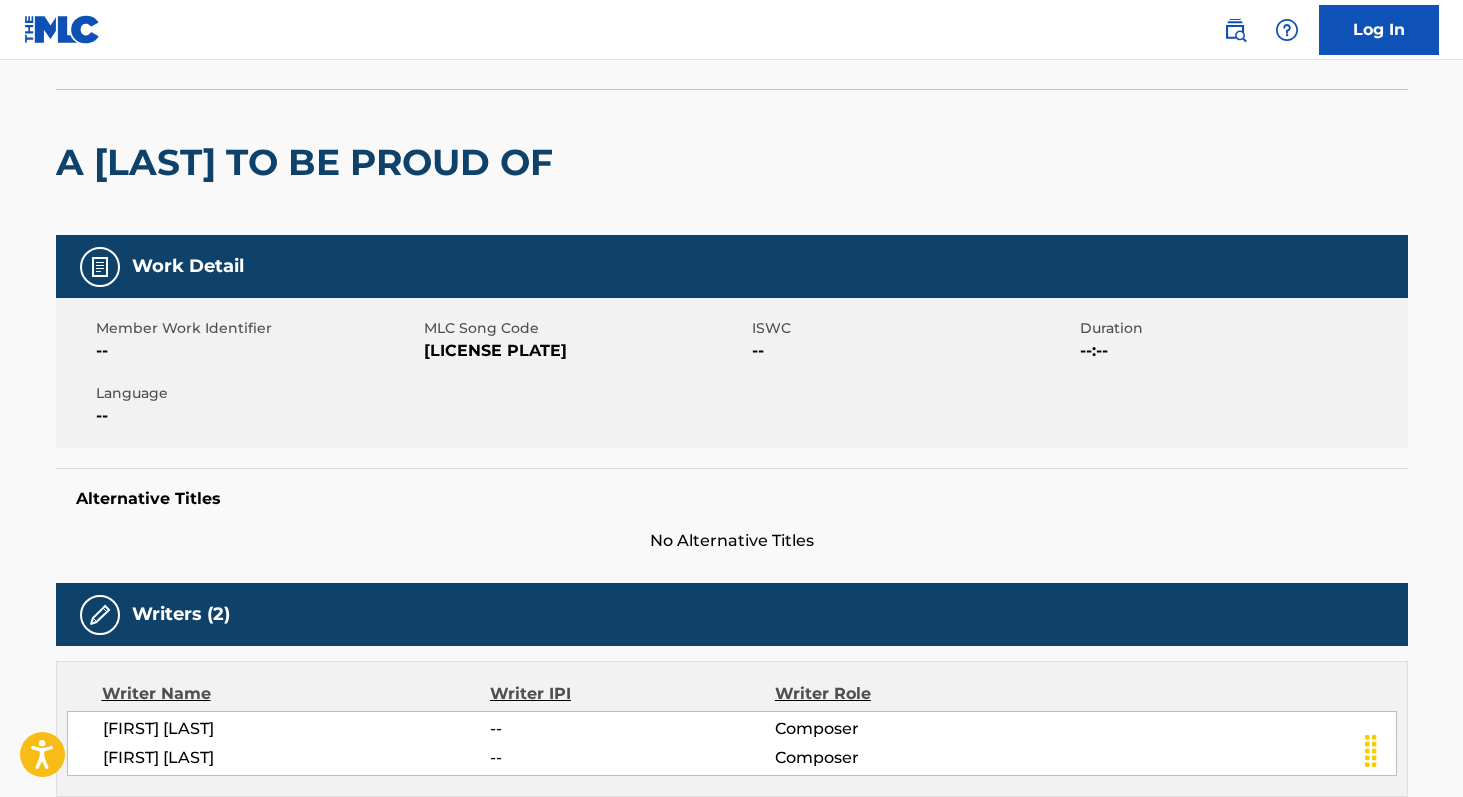 click on "[LICENSE PLATE]" at bounding box center [585, 351] 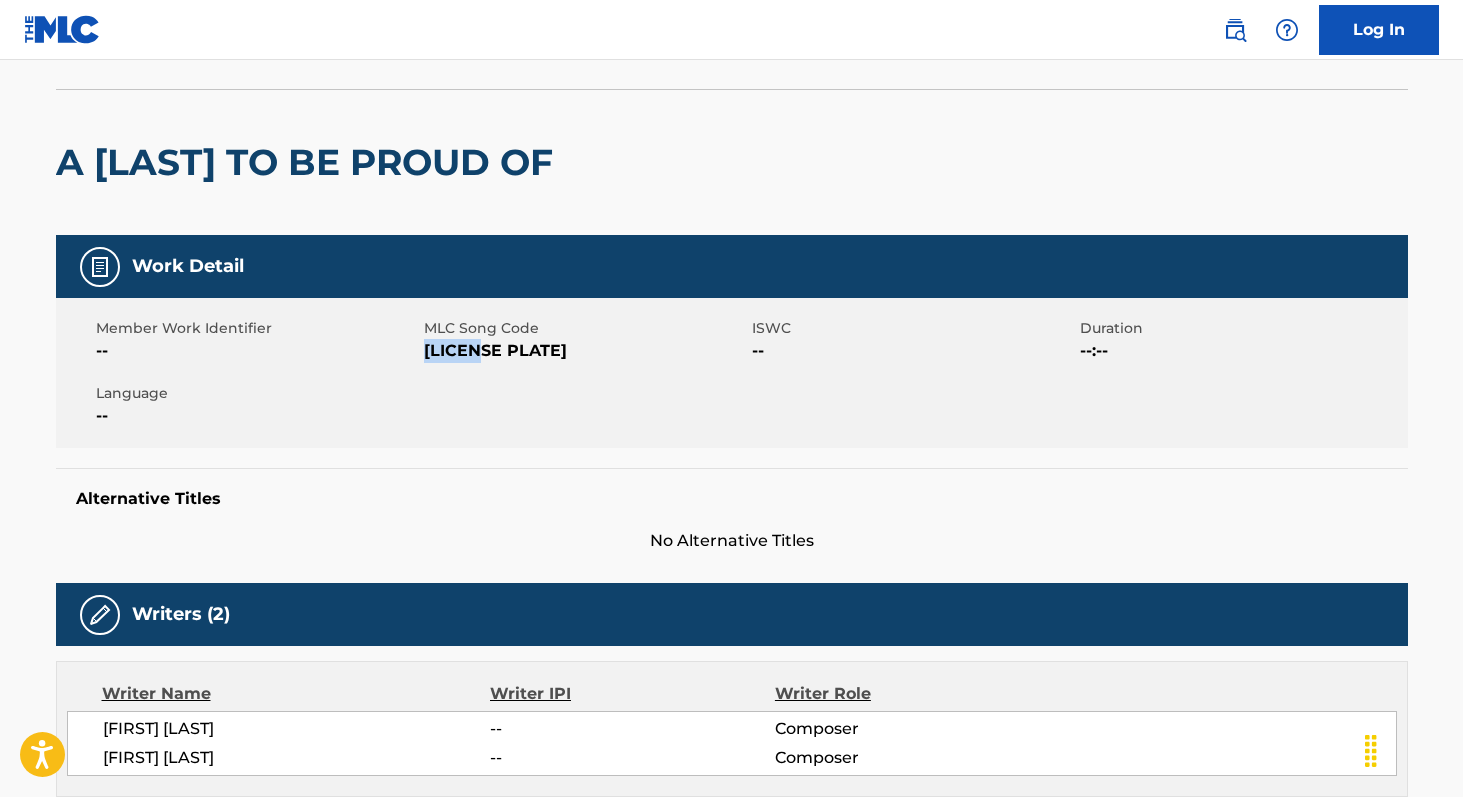 click on "[LICENSE PLATE]" at bounding box center (585, 351) 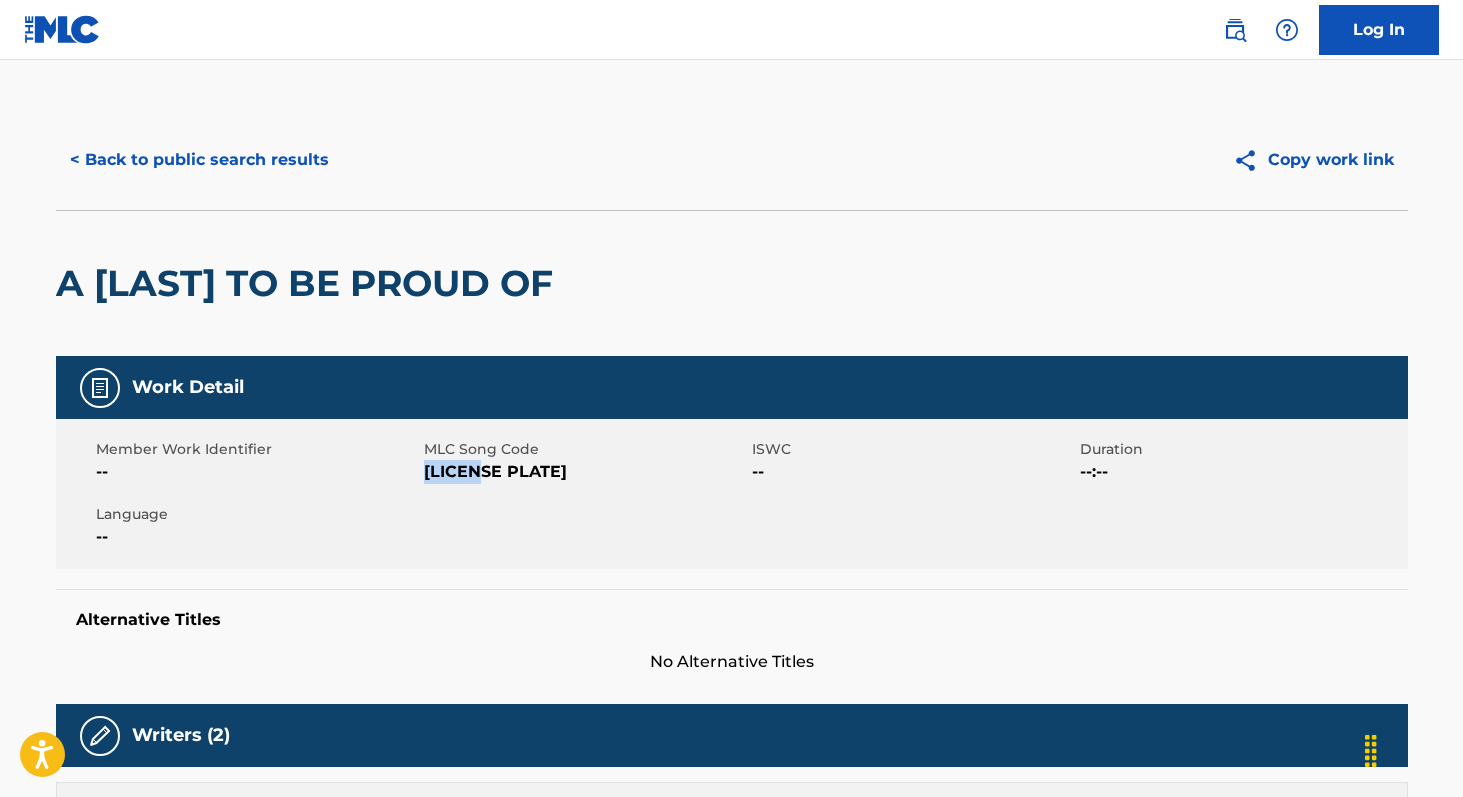 click on "< Back to public search results" at bounding box center (199, 160) 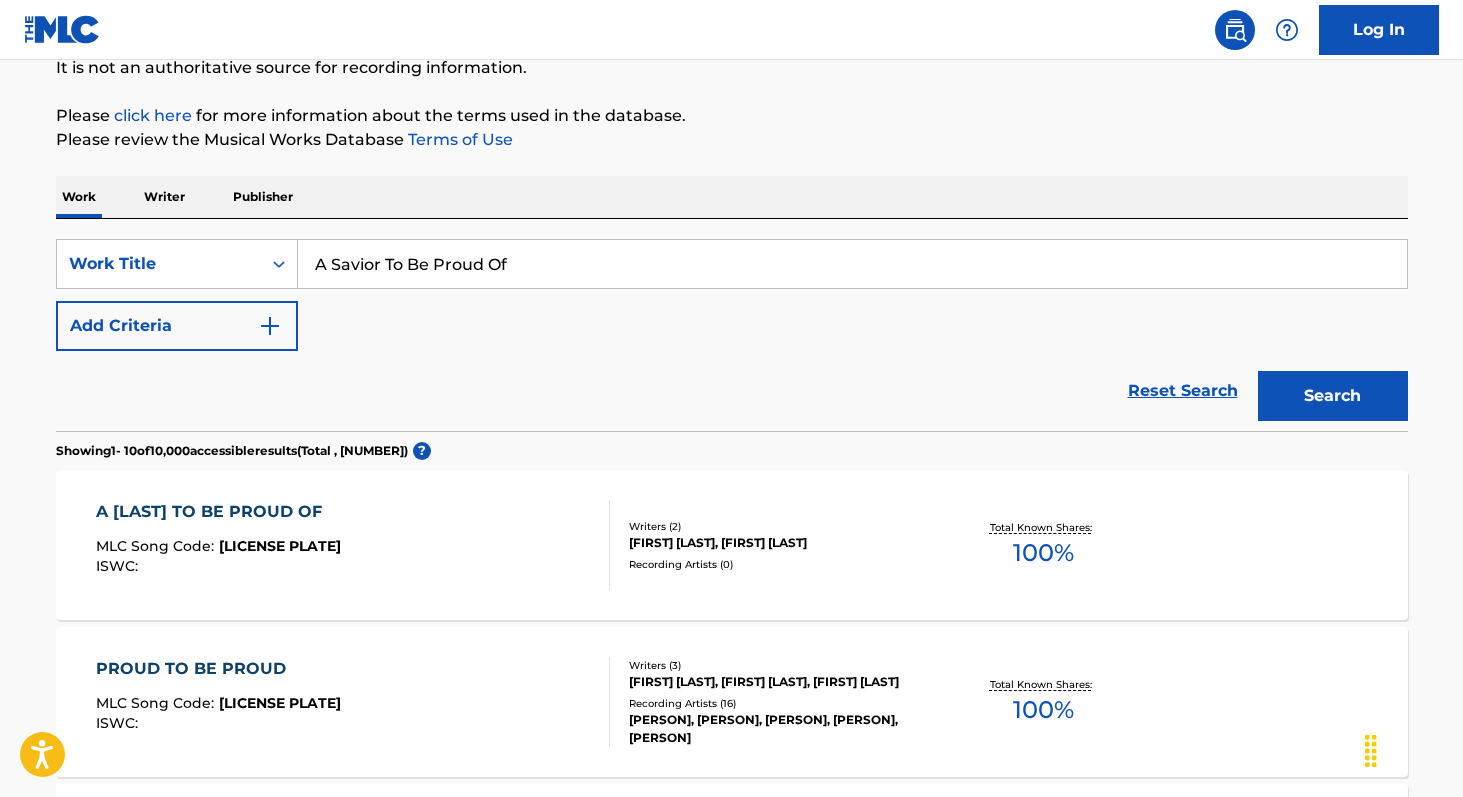 drag, startPoint x: 1142, startPoint y: 393, endPoint x: 1114, endPoint y: 384, distance: 29.410883 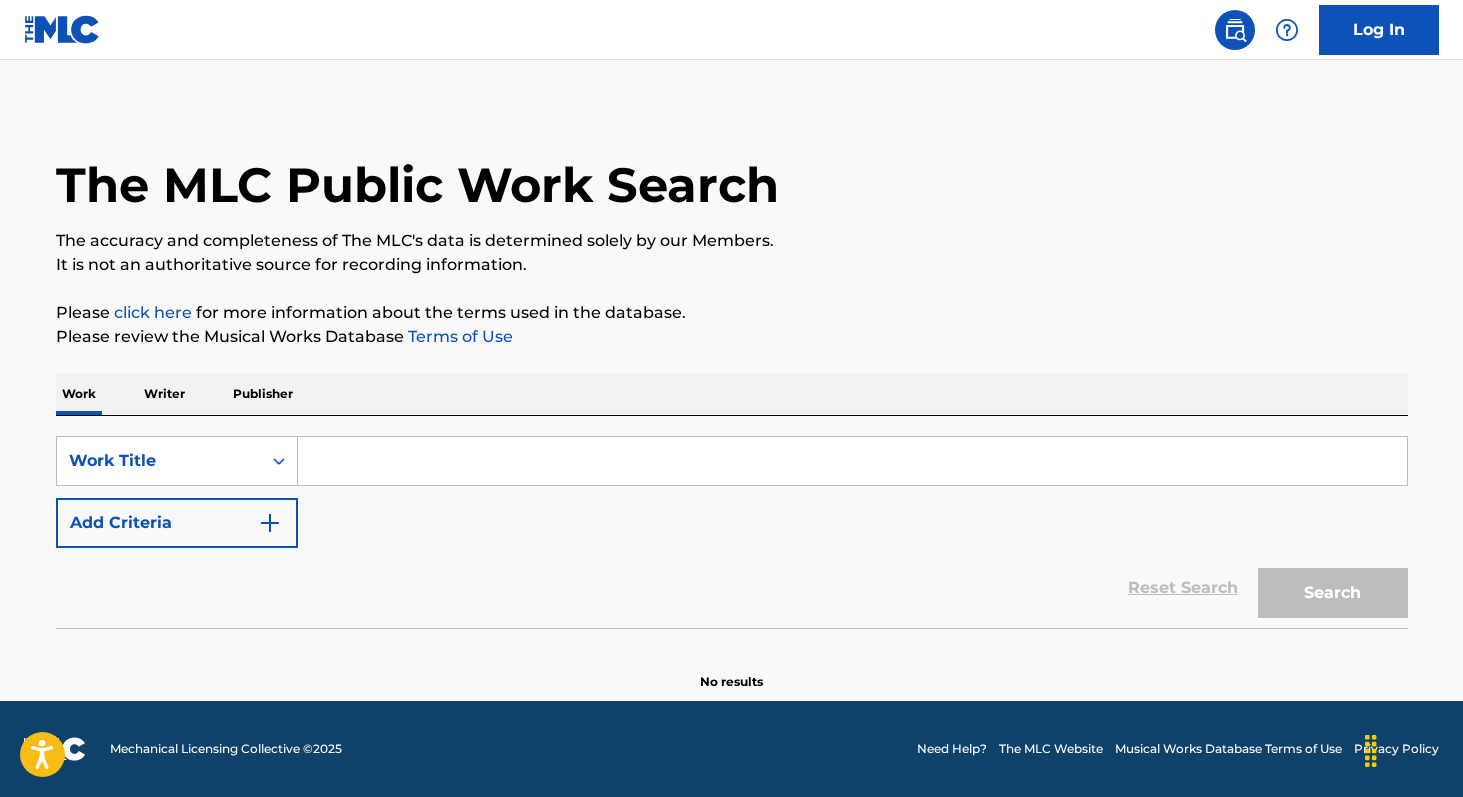 scroll, scrollTop: 0, scrollLeft: 0, axis: both 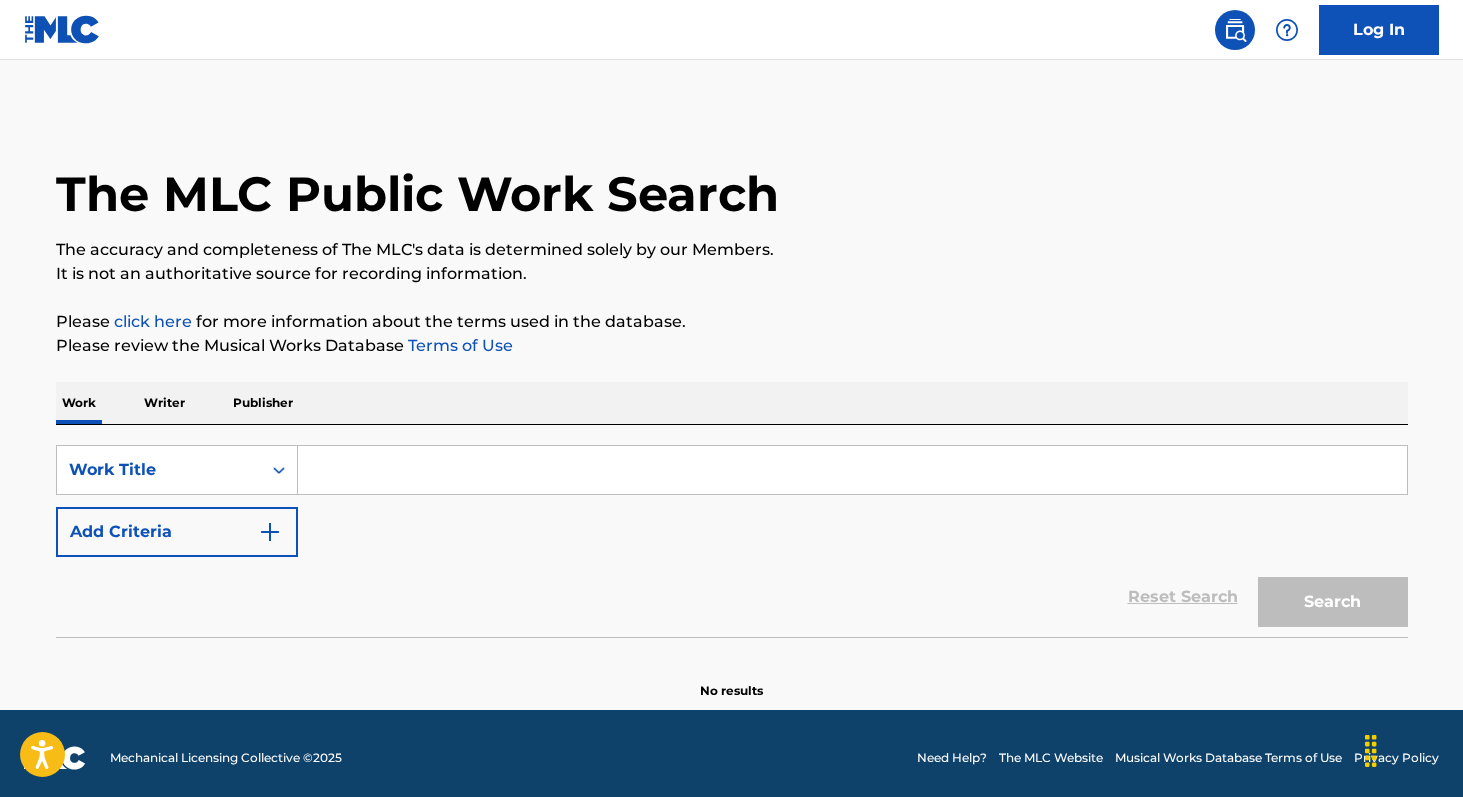 click at bounding box center [852, 470] 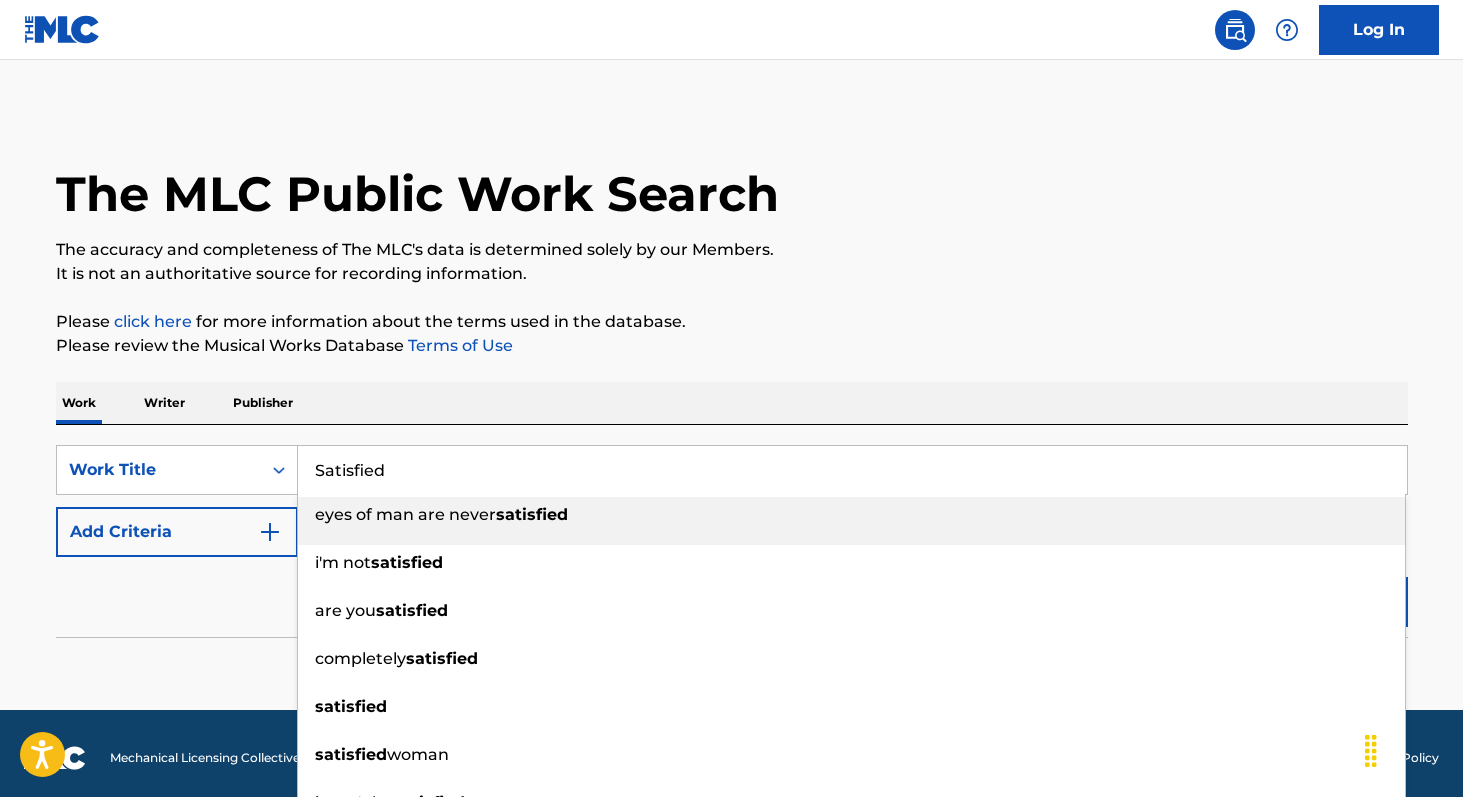 type on "Satisfied" 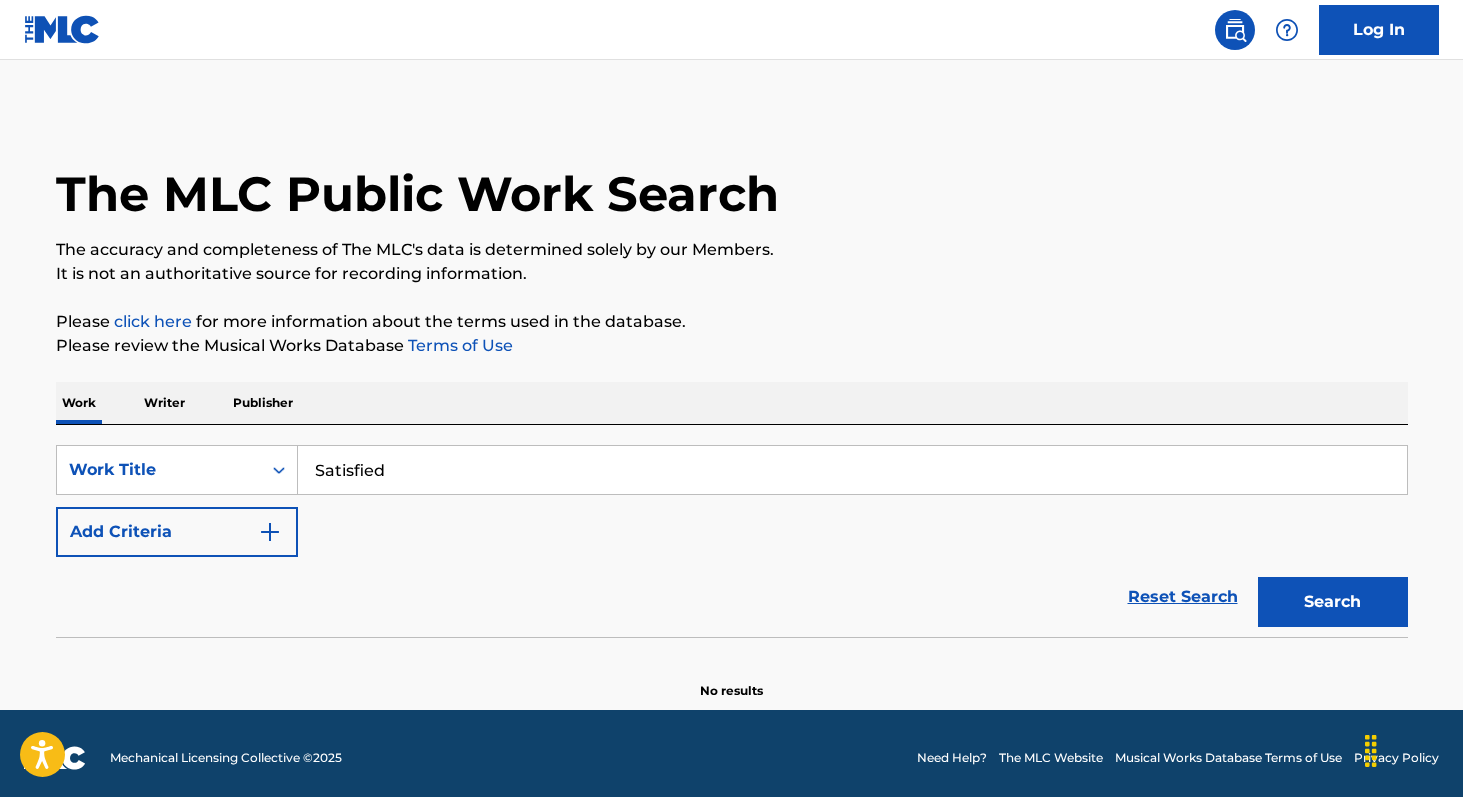 click at bounding box center (270, 532) 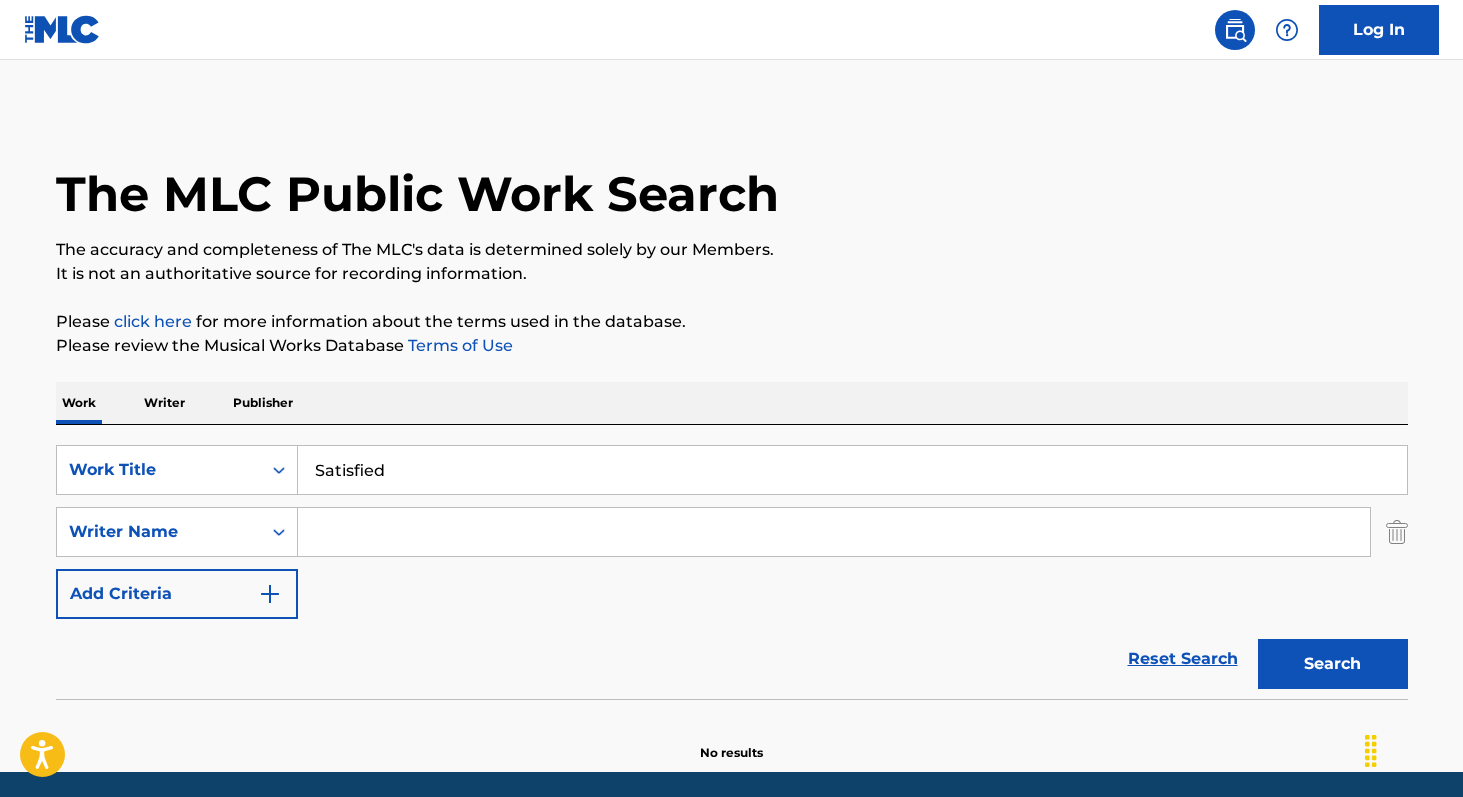 click at bounding box center (834, 532) 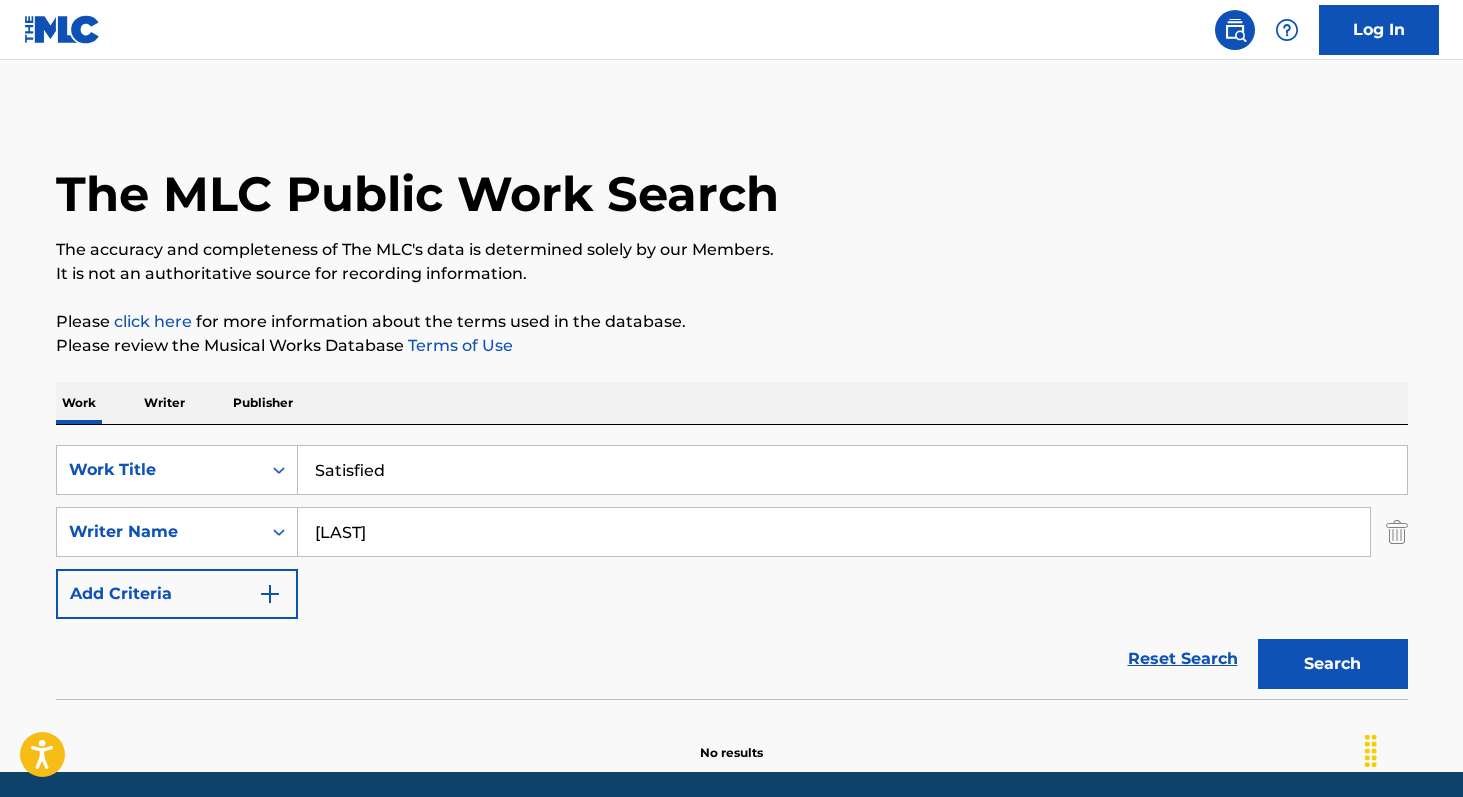 click on "Search" at bounding box center [1333, 664] 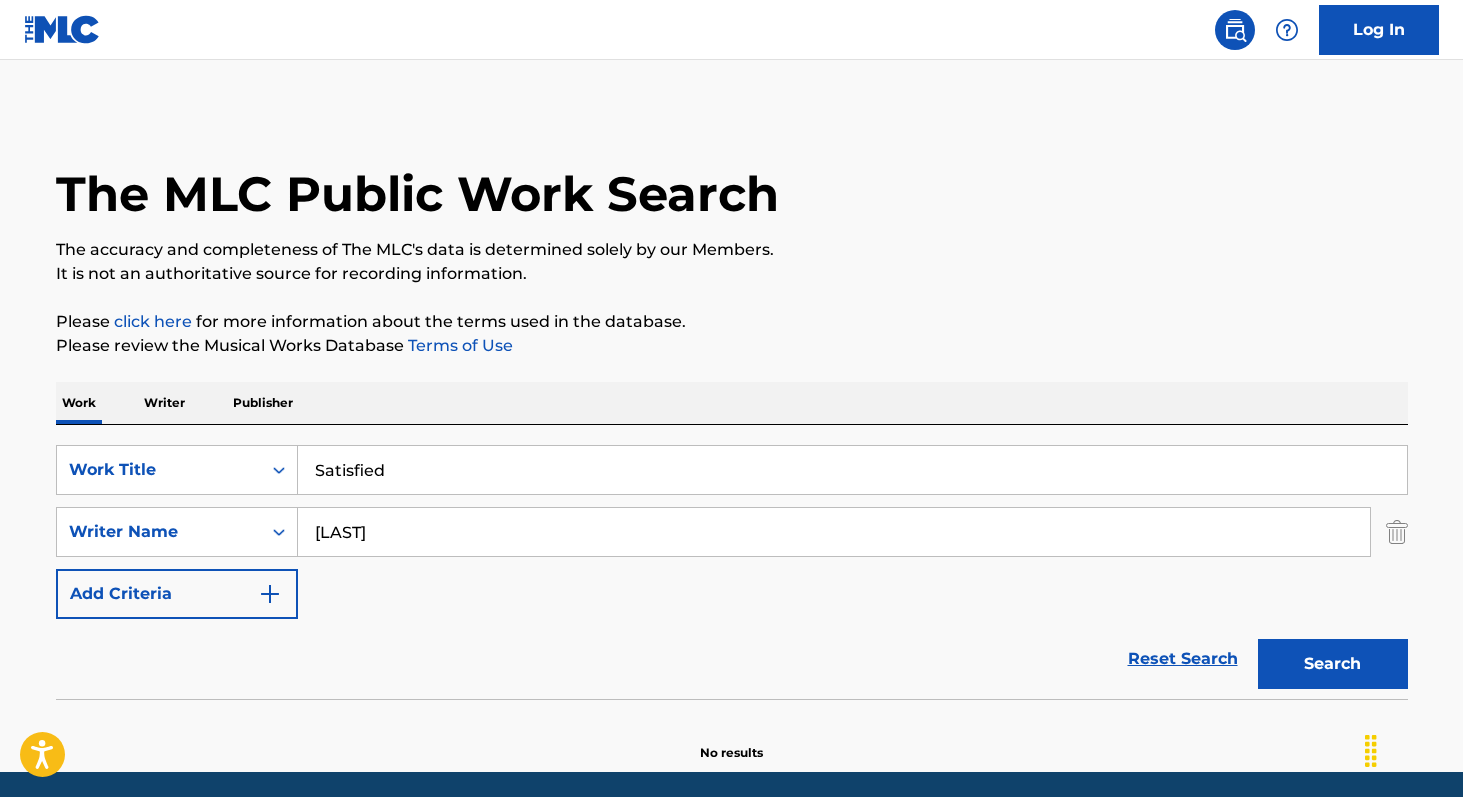 click on "[LAST]" at bounding box center (834, 532) 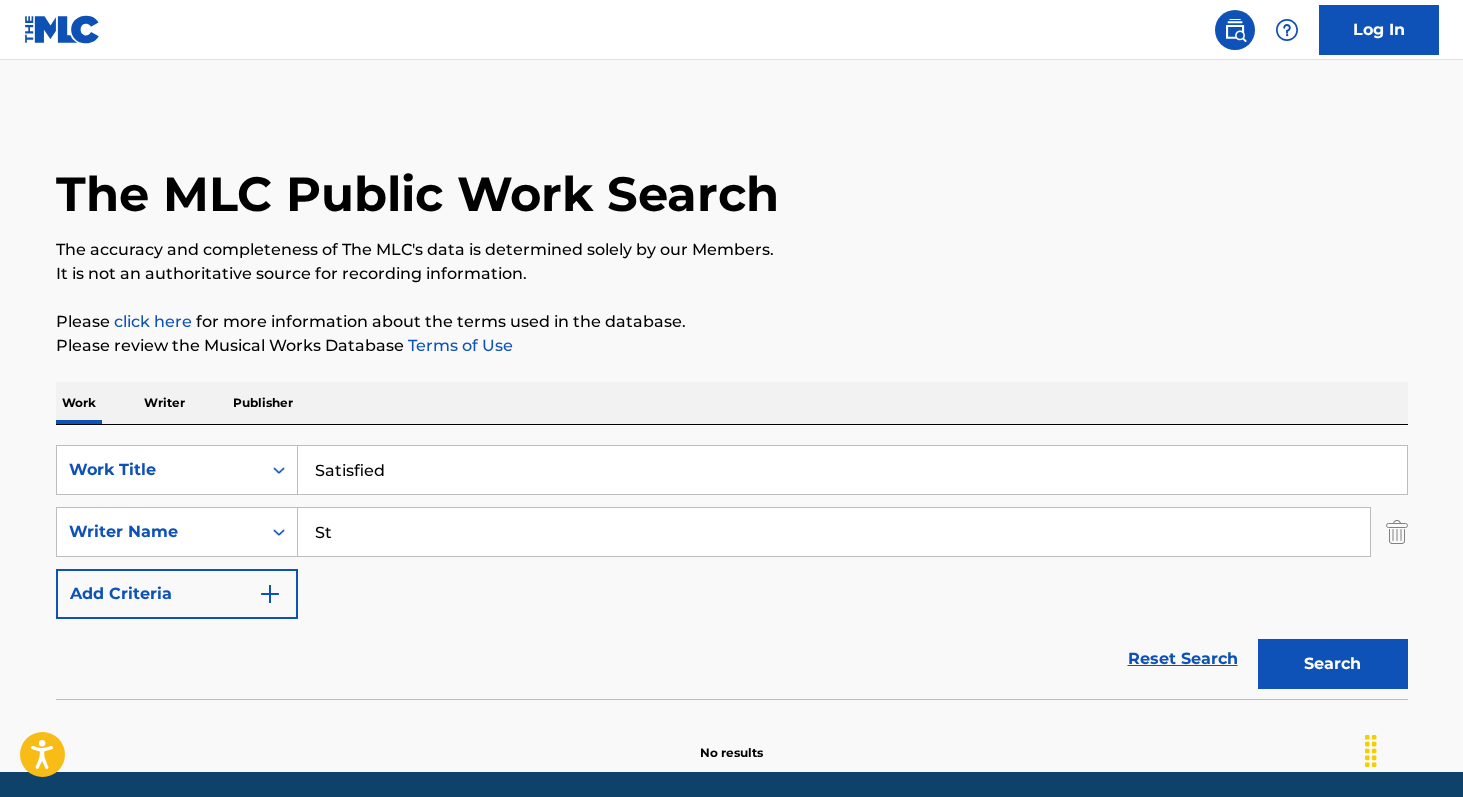 type on "S" 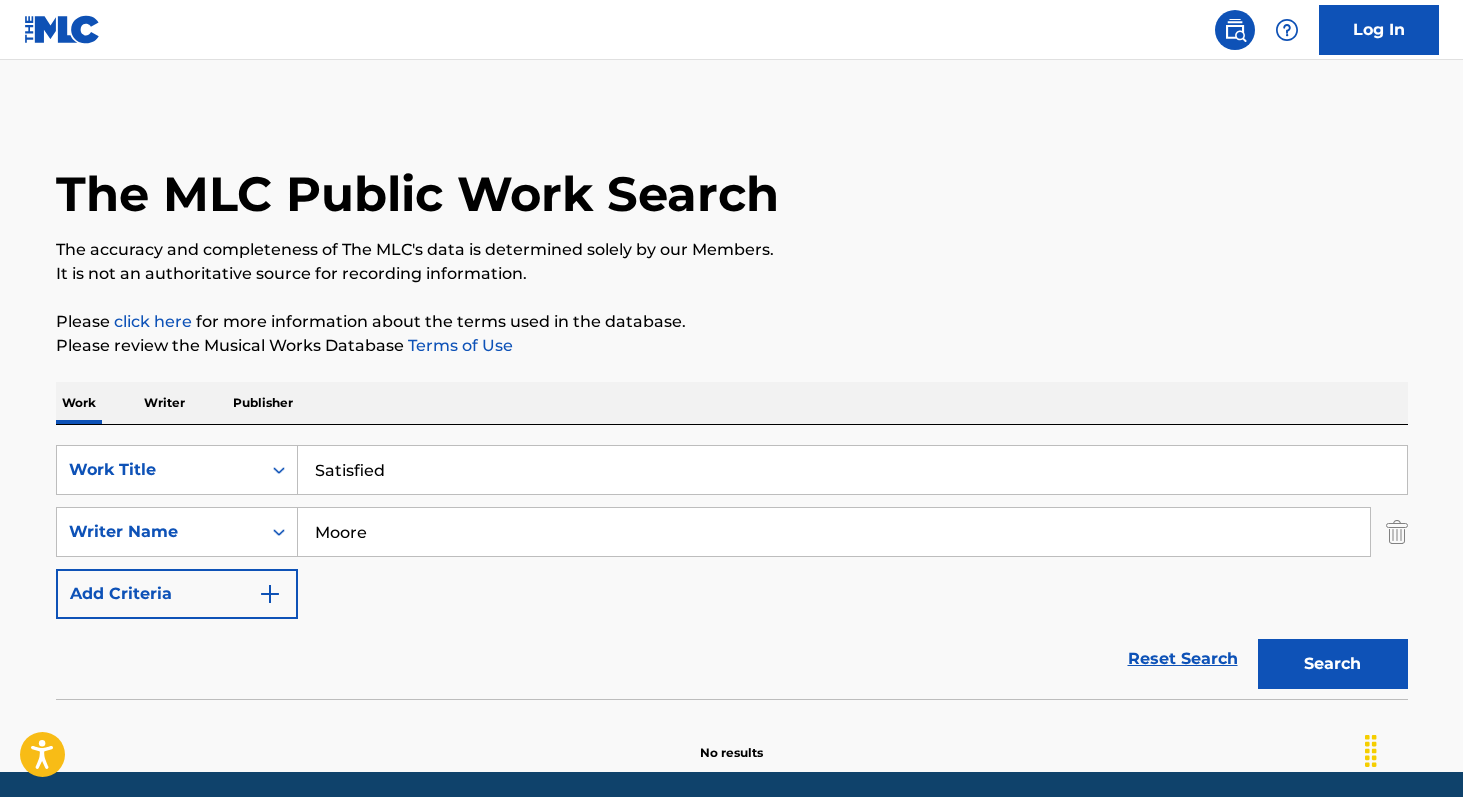 type on "Moore" 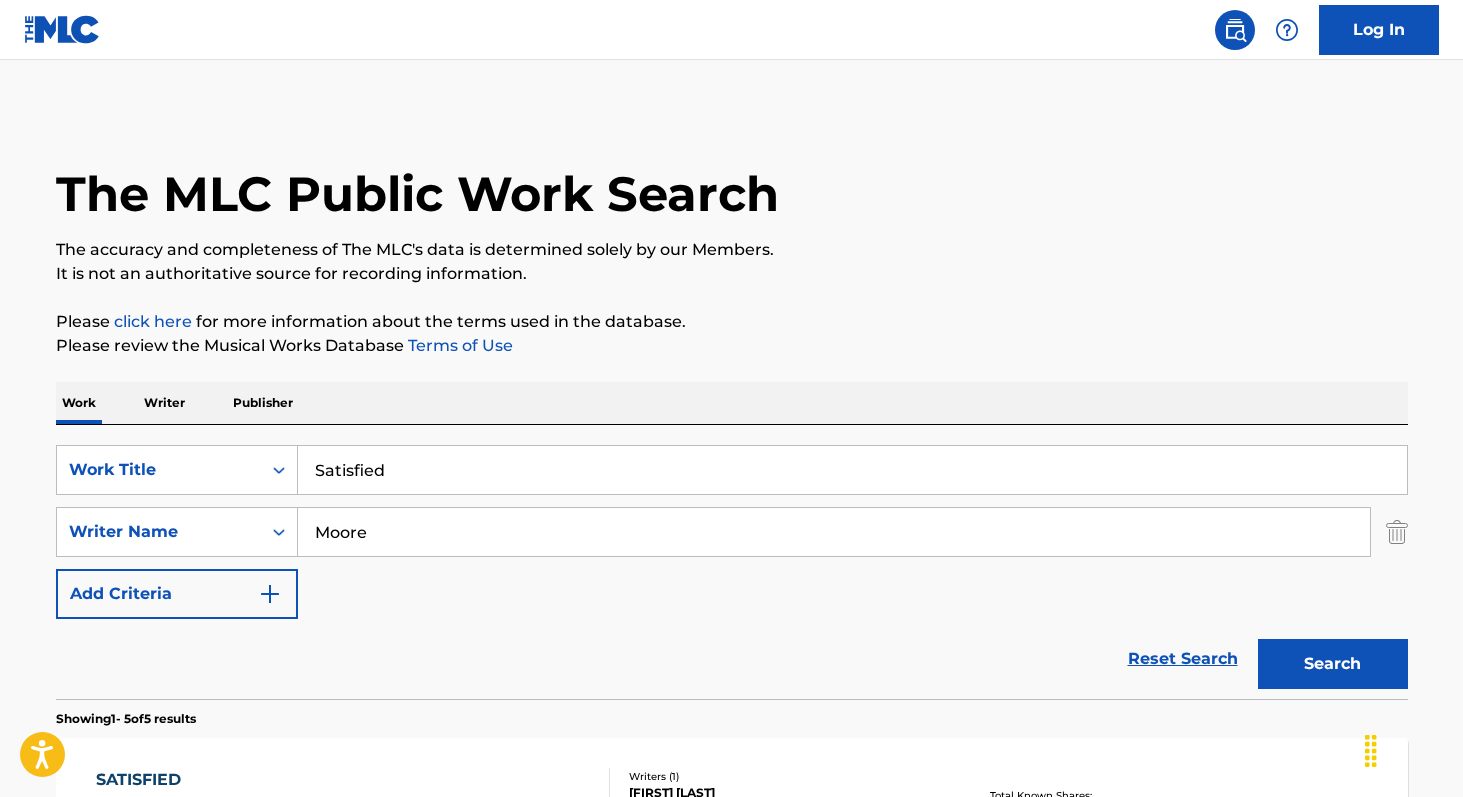 scroll, scrollTop: 5, scrollLeft: 0, axis: vertical 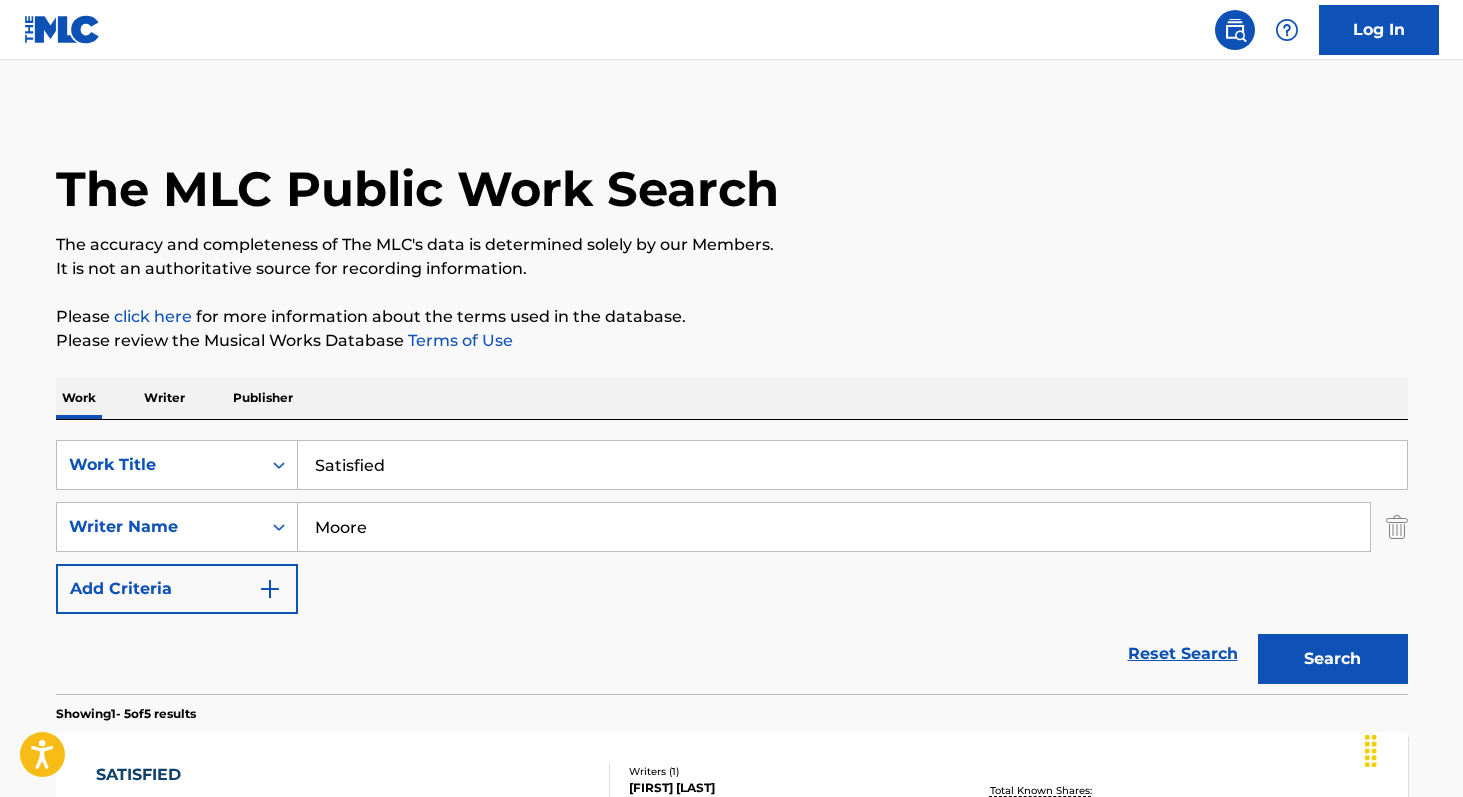 click on "Reset Search" at bounding box center [1183, 654] 